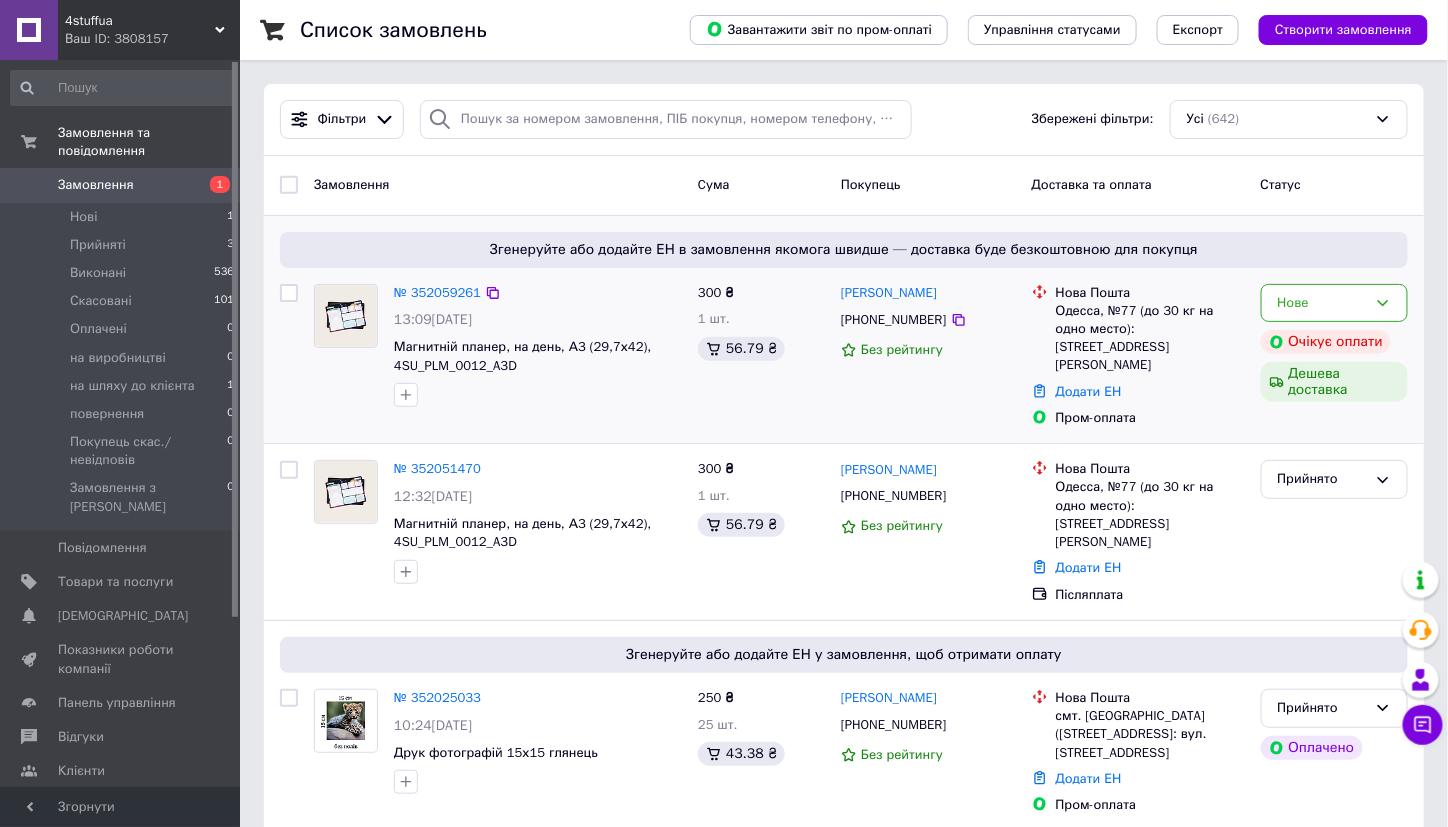 scroll, scrollTop: 200, scrollLeft: 0, axis: vertical 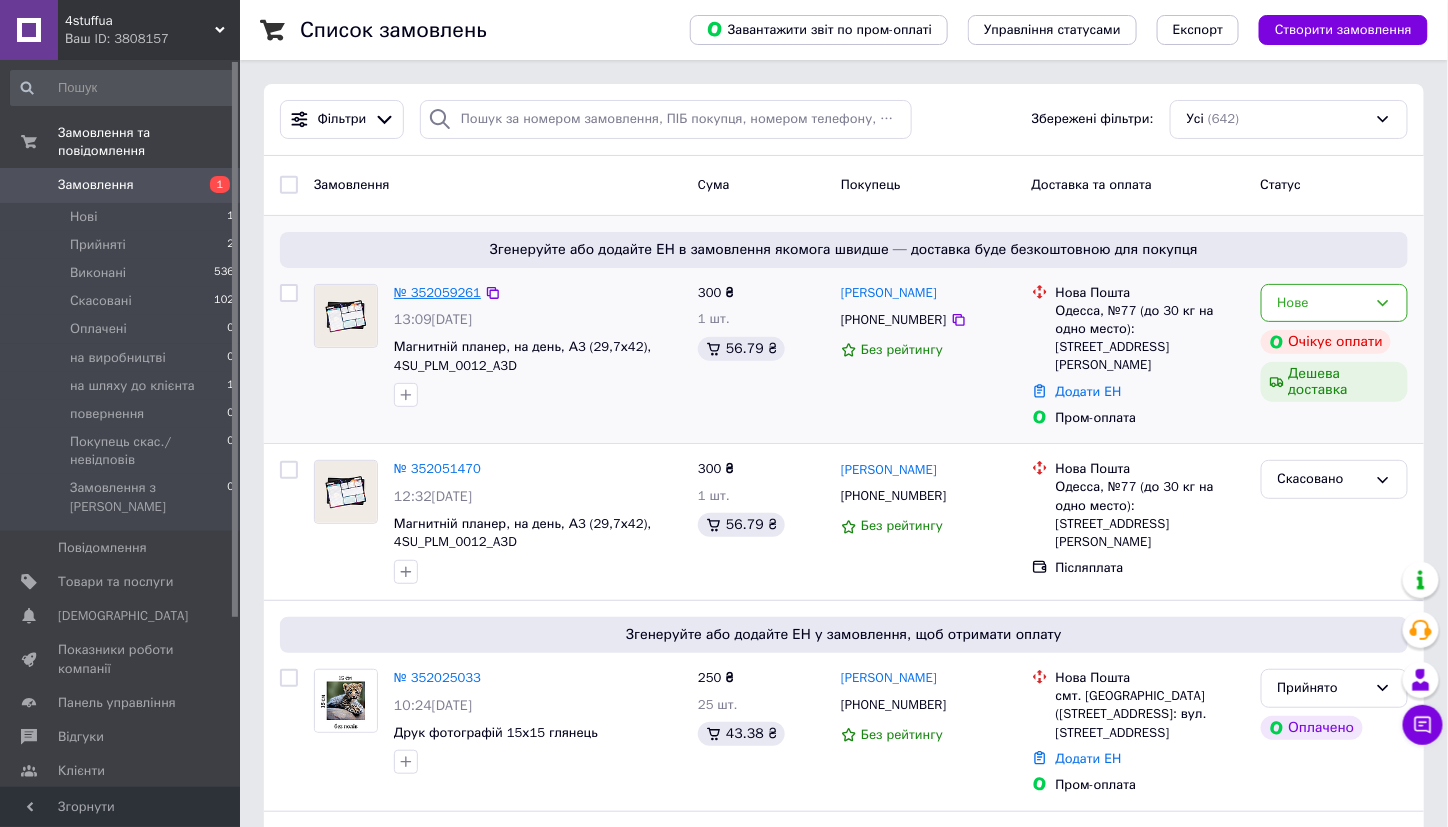 click on "№ 352059261" at bounding box center (437, 292) 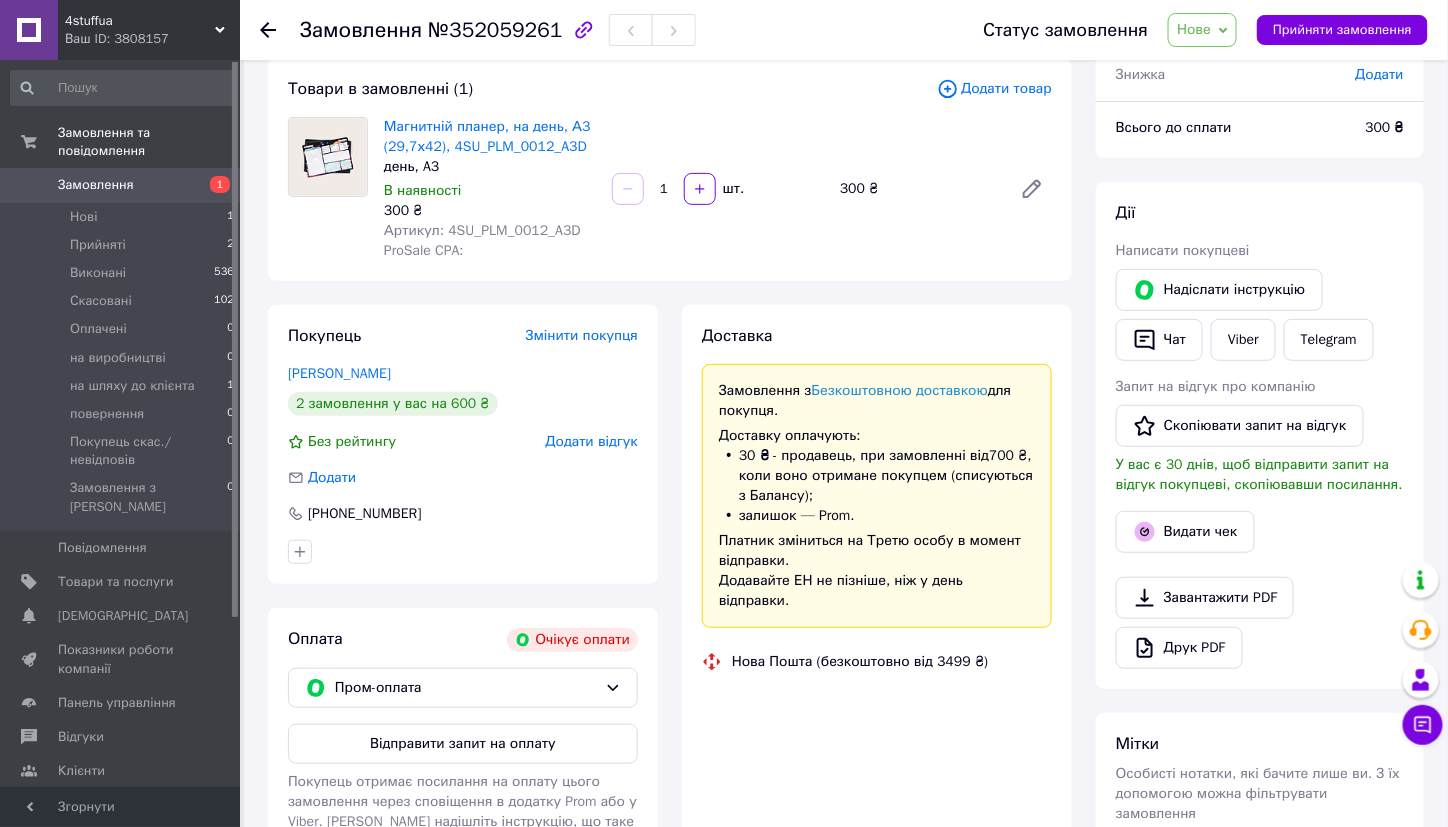 scroll, scrollTop: 200, scrollLeft: 0, axis: vertical 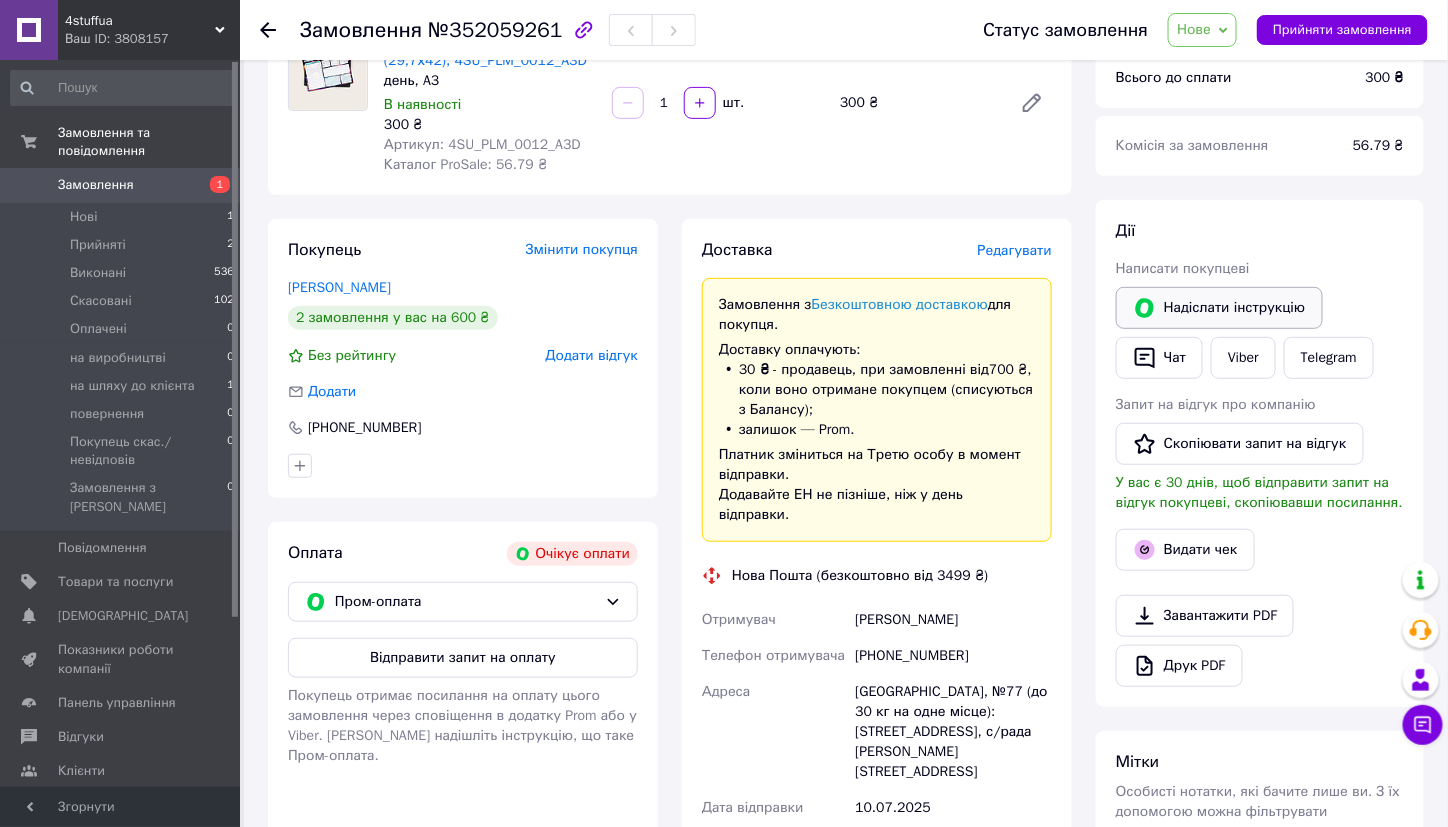 click on "Надіслати інструкцію" at bounding box center (1219, 308) 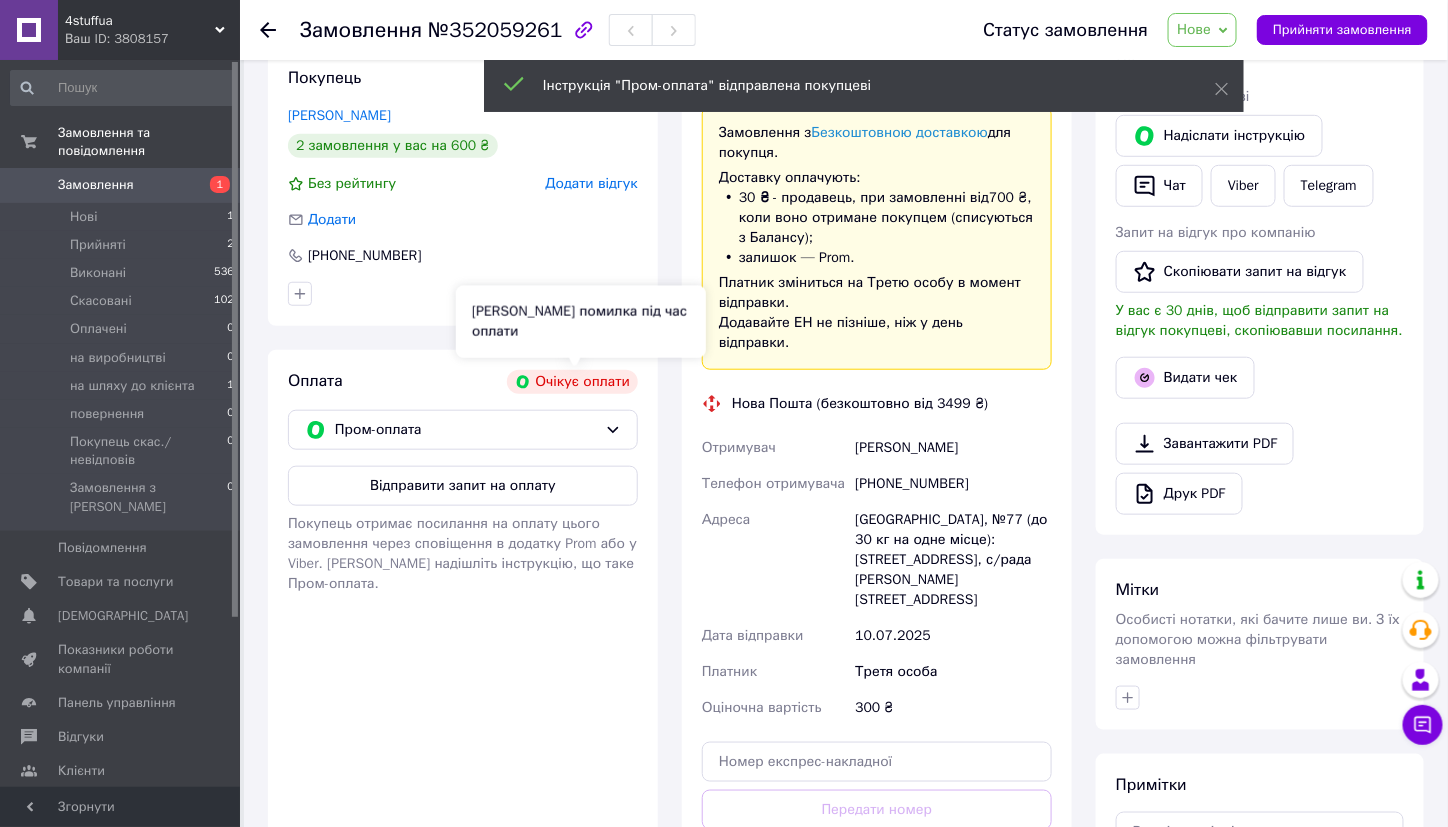 scroll, scrollTop: 400, scrollLeft: 0, axis: vertical 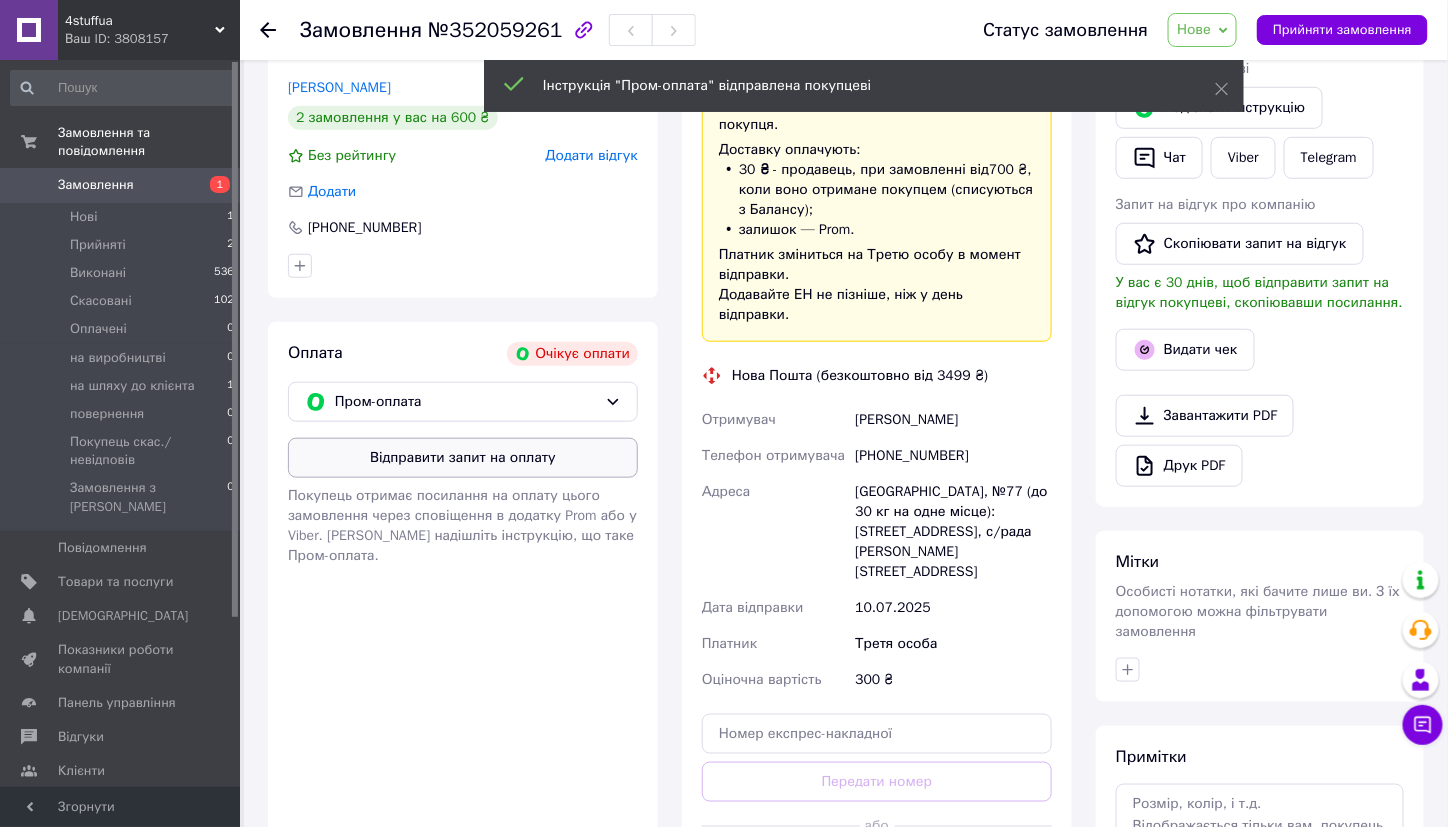 click on "Відправити запит на оплату" at bounding box center (463, 458) 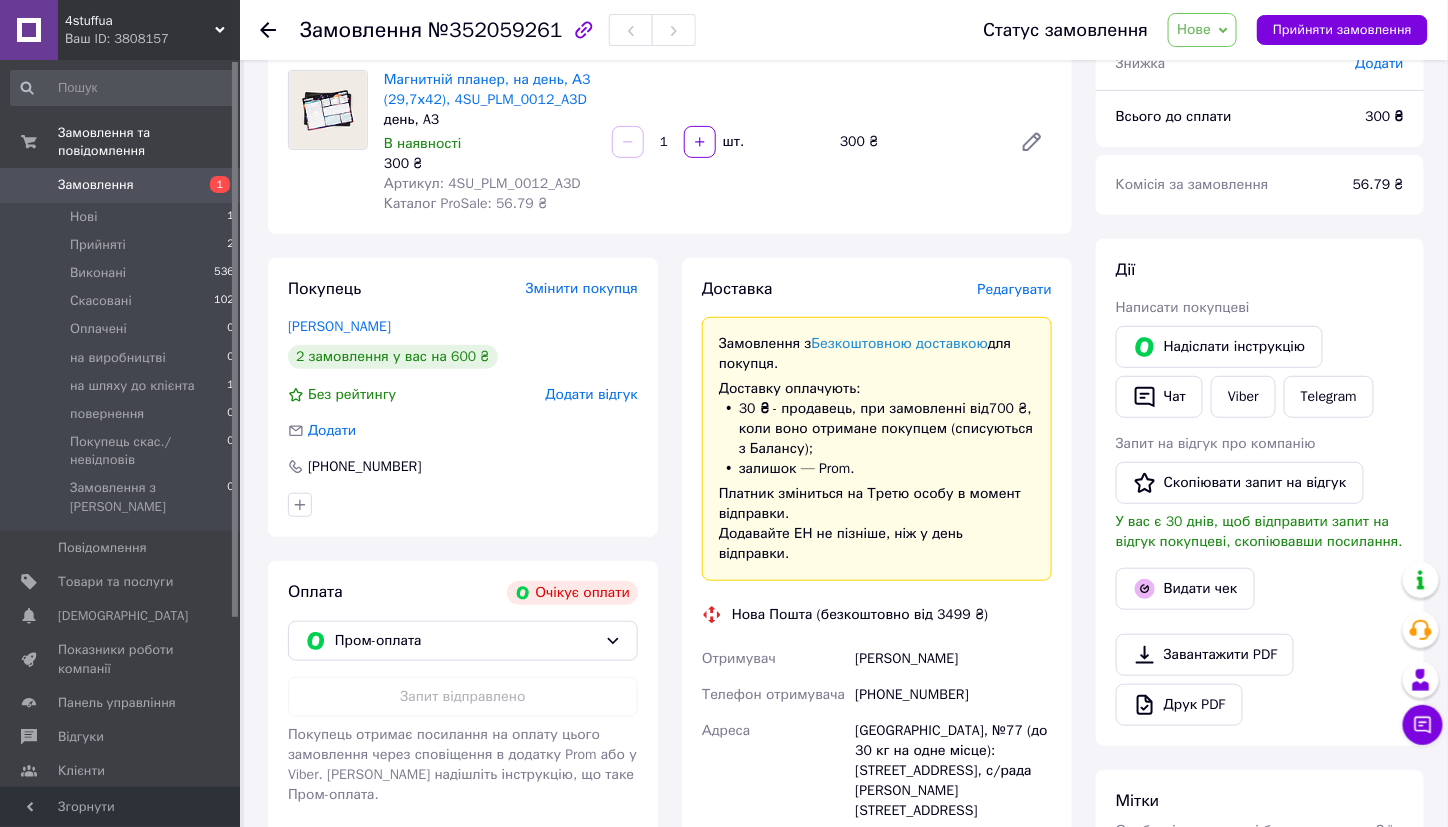 scroll, scrollTop: 200, scrollLeft: 0, axis: vertical 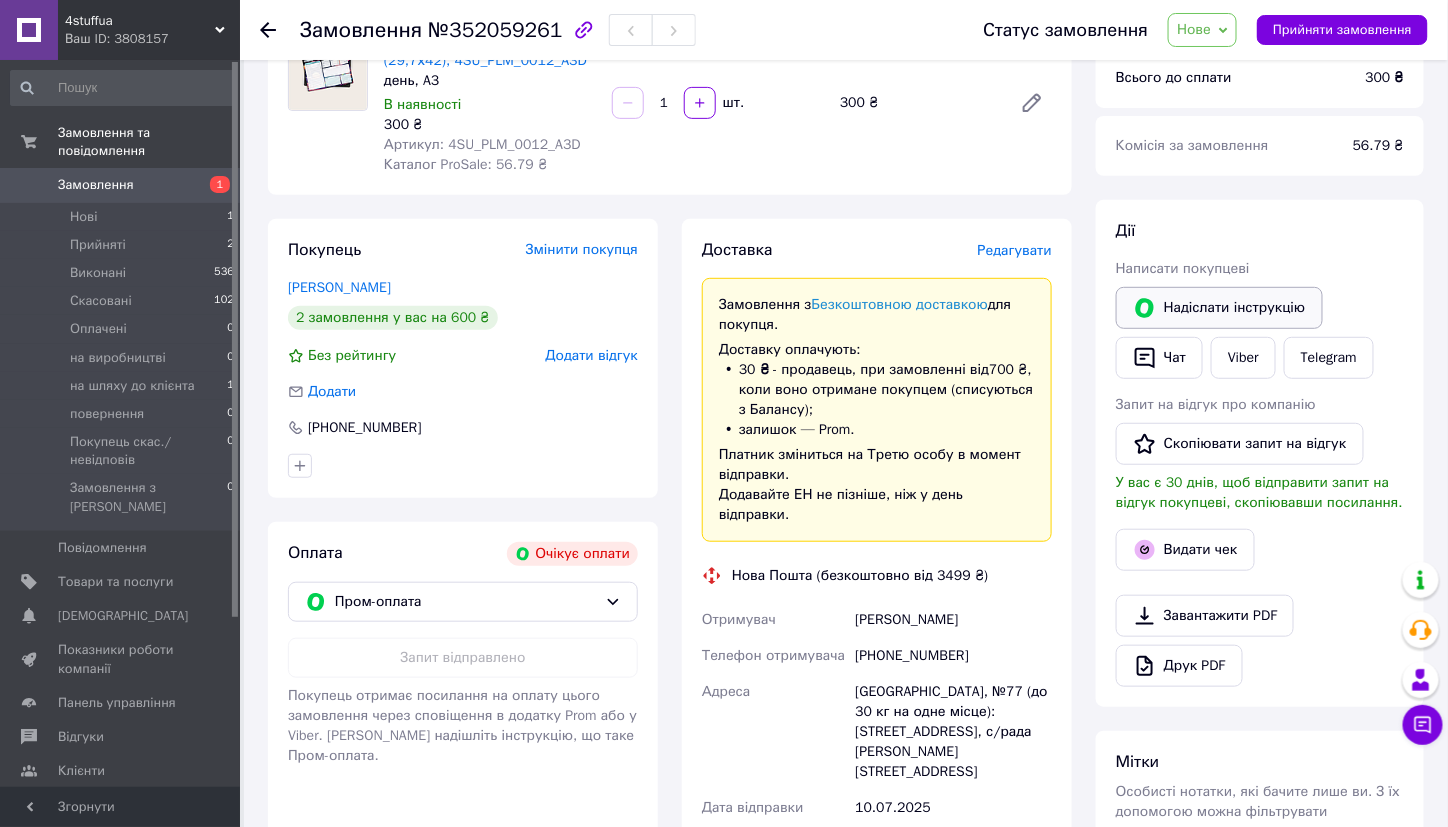 click on "Надіслати інструкцію" at bounding box center (1219, 308) 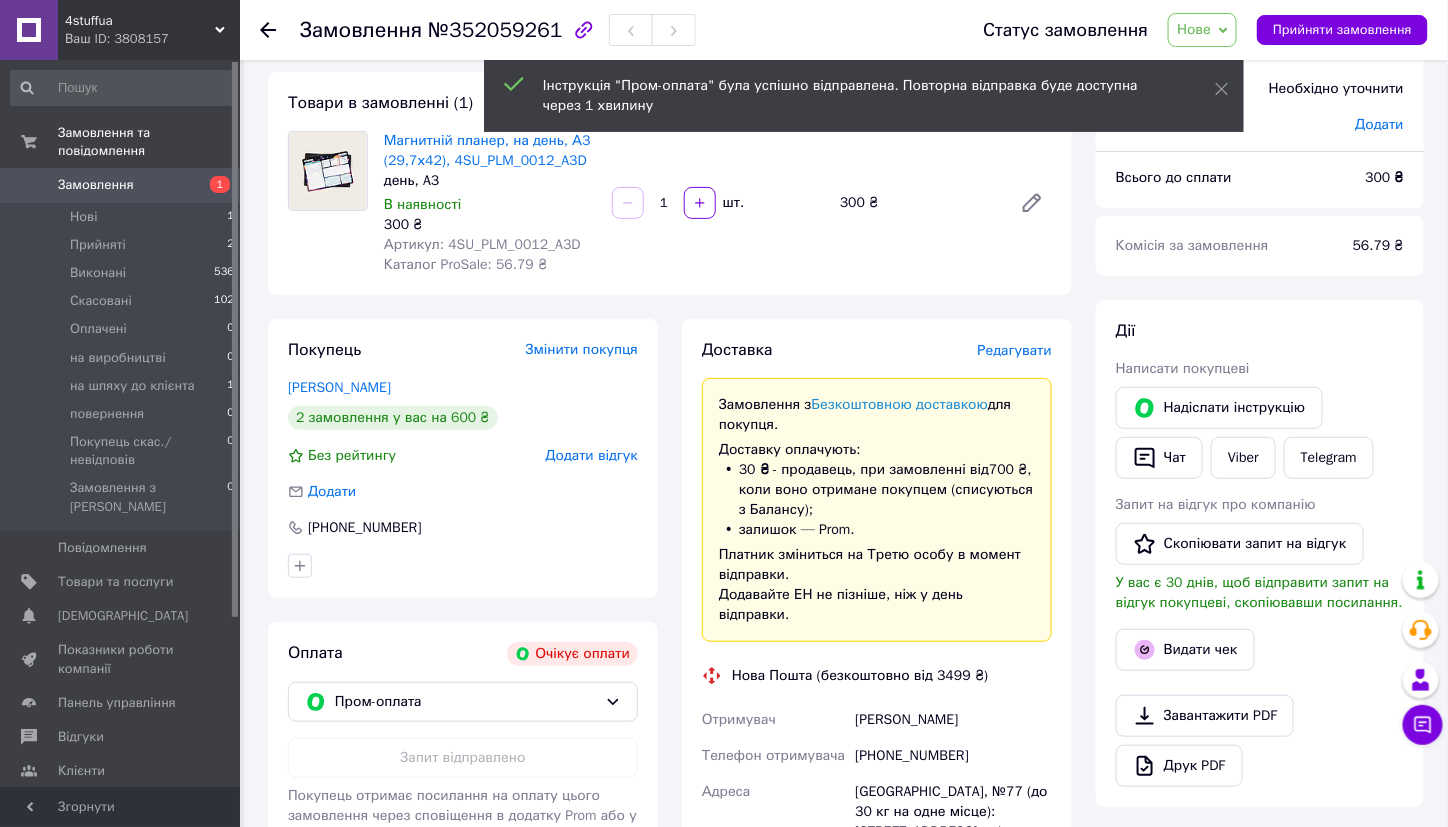 scroll, scrollTop: 0, scrollLeft: 0, axis: both 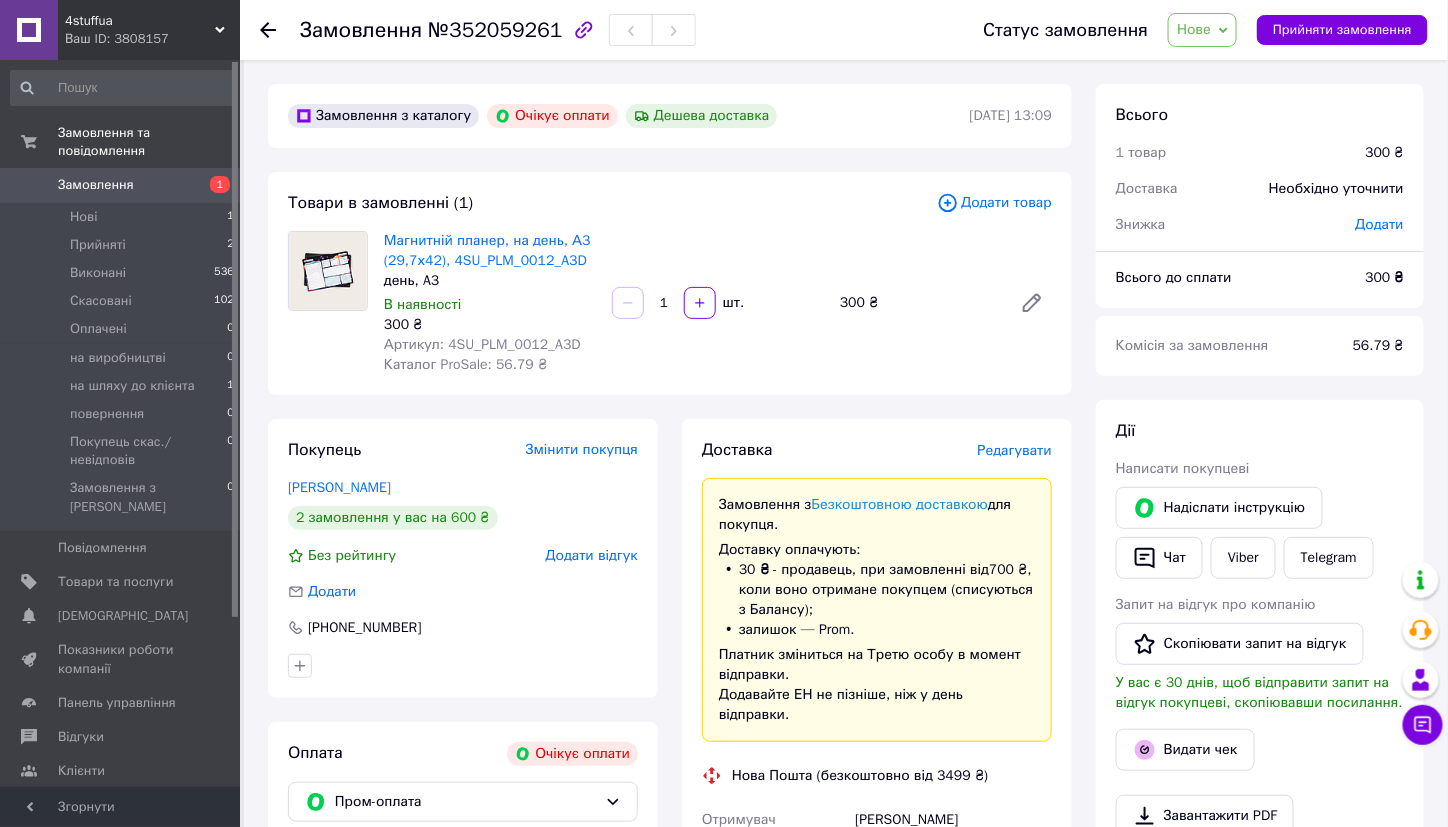 click on "Замовлення" at bounding box center [96, 185] 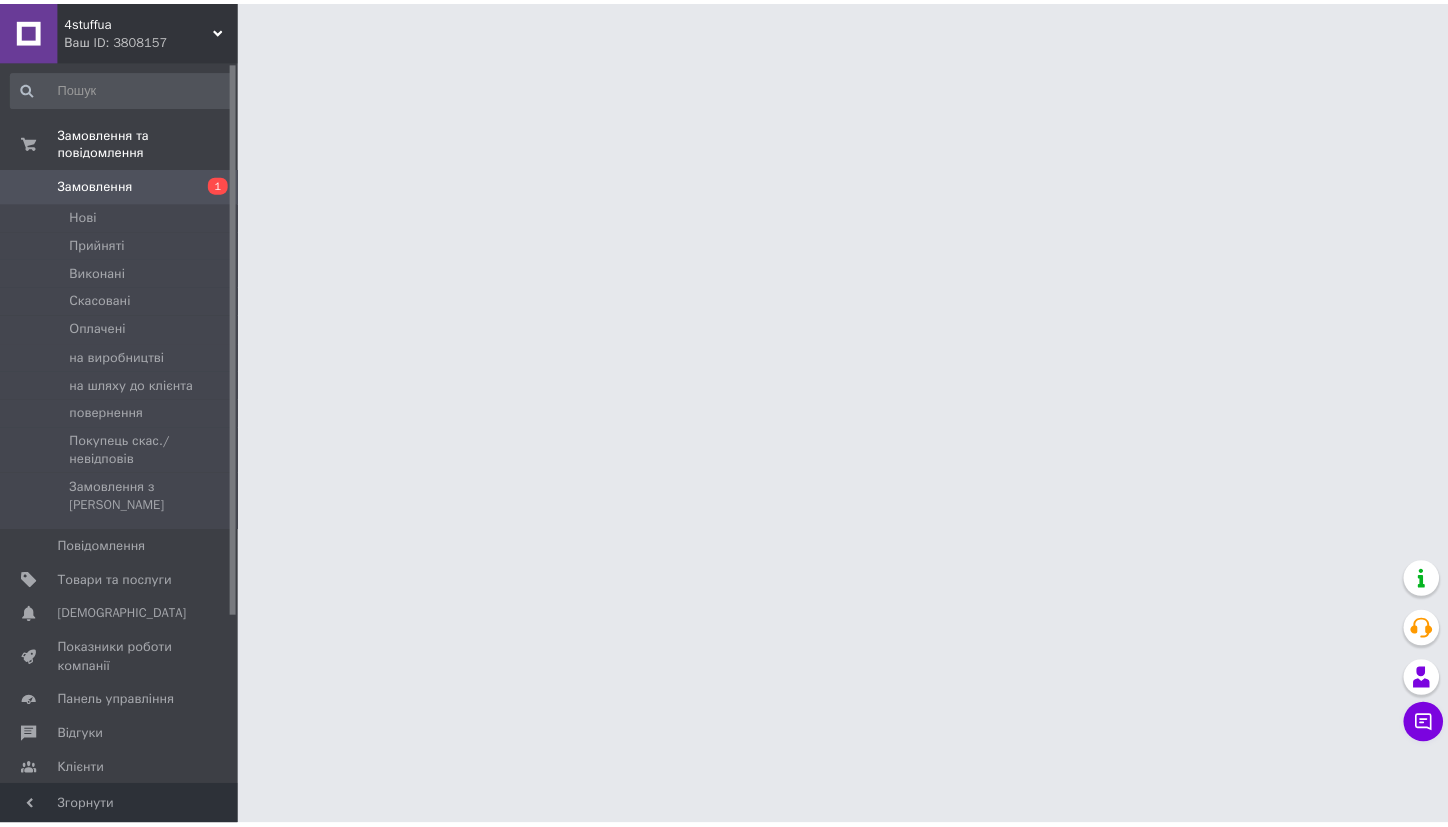 scroll, scrollTop: 0, scrollLeft: 0, axis: both 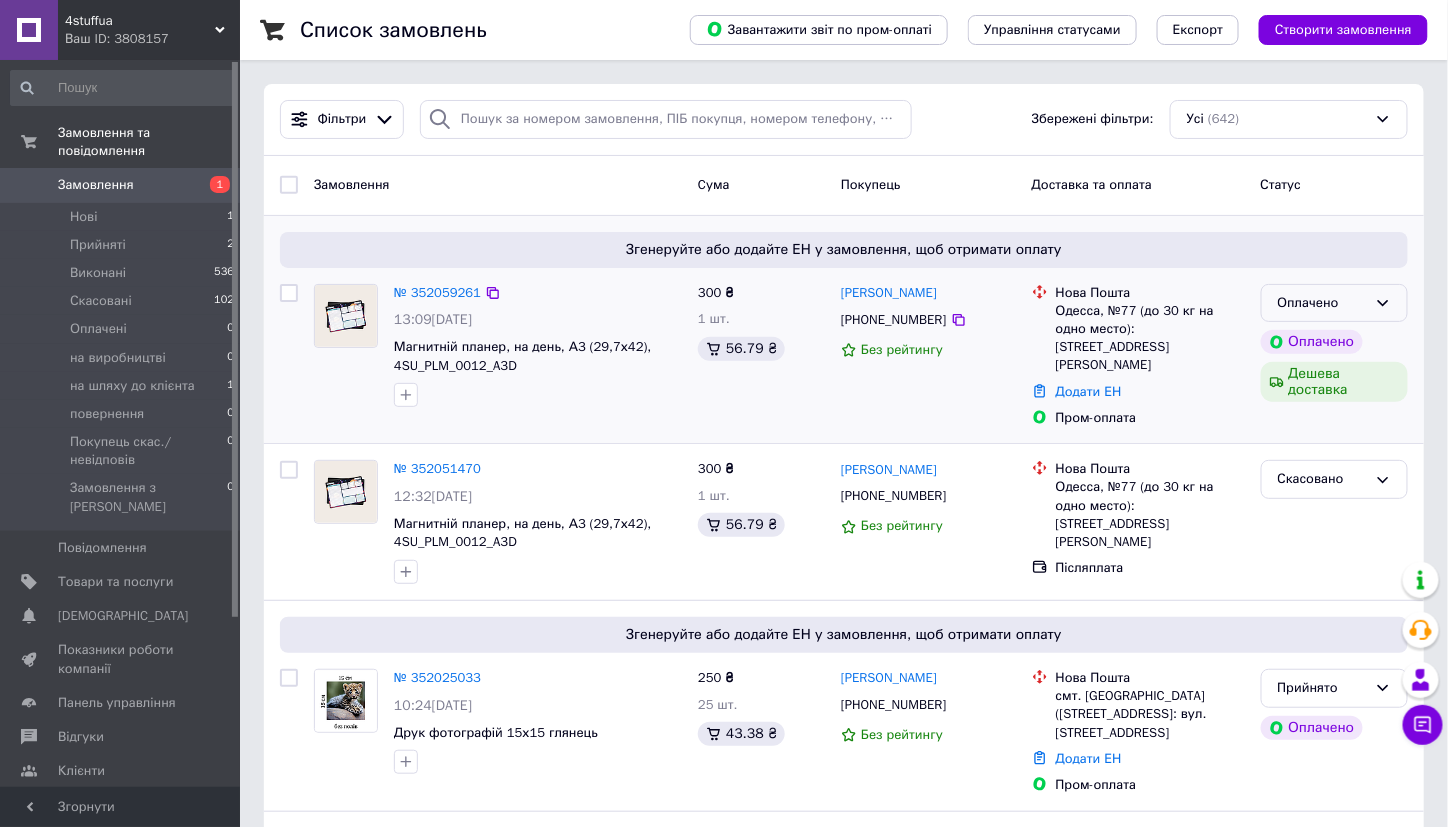 click on "Оплачено" at bounding box center (1334, 303) 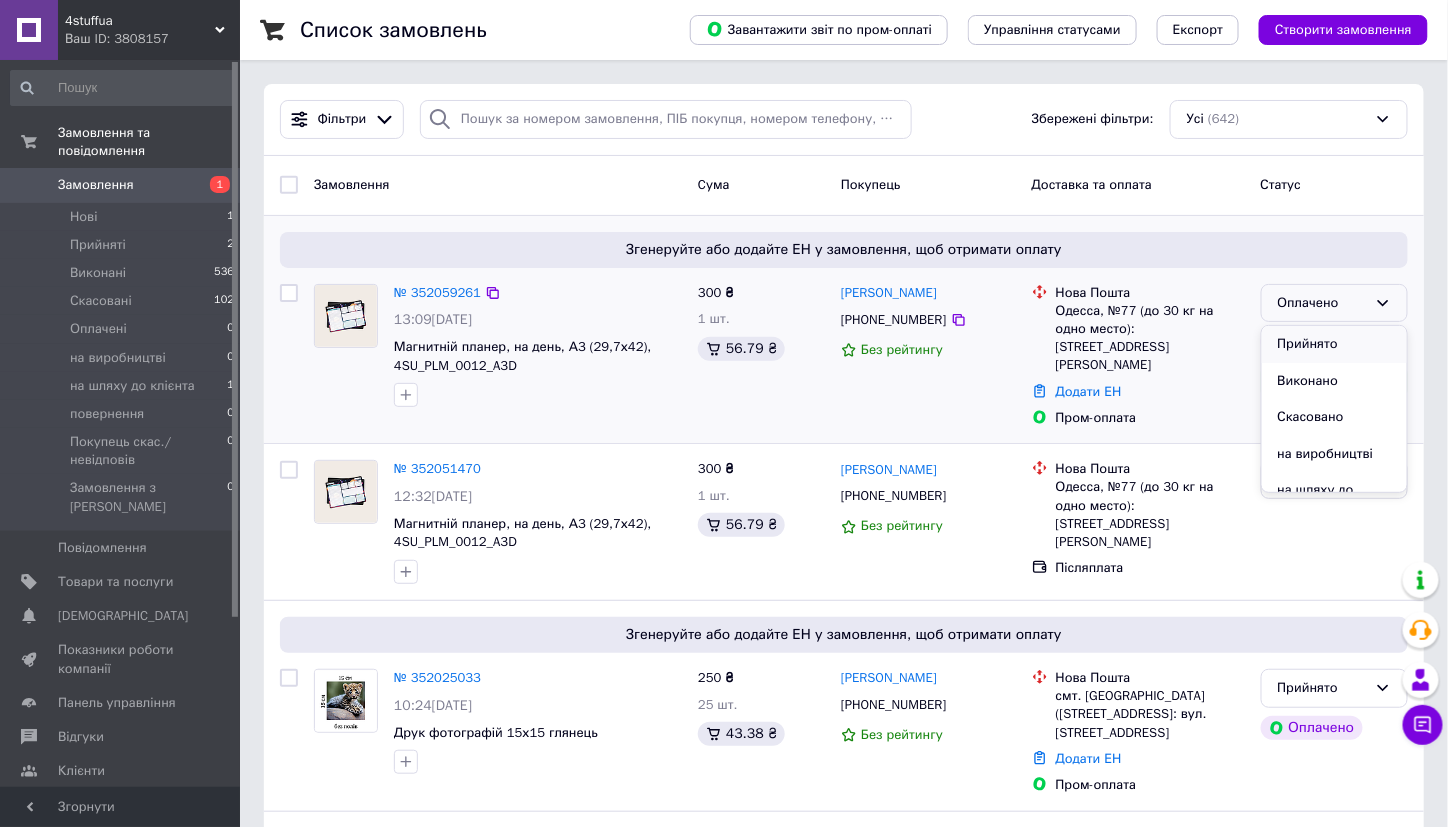 click on "Прийнято" at bounding box center (1334, 344) 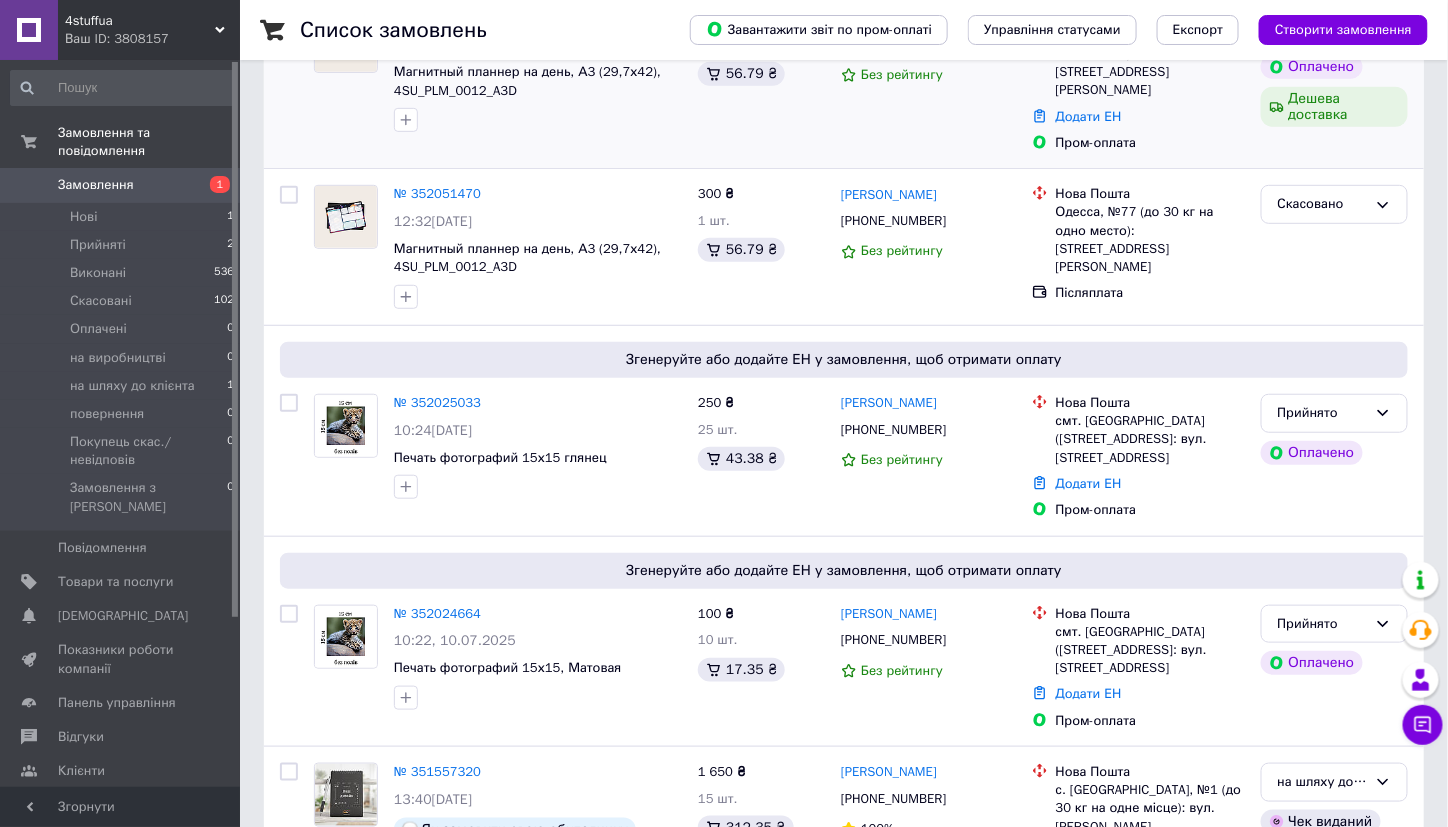 scroll, scrollTop: 500, scrollLeft: 0, axis: vertical 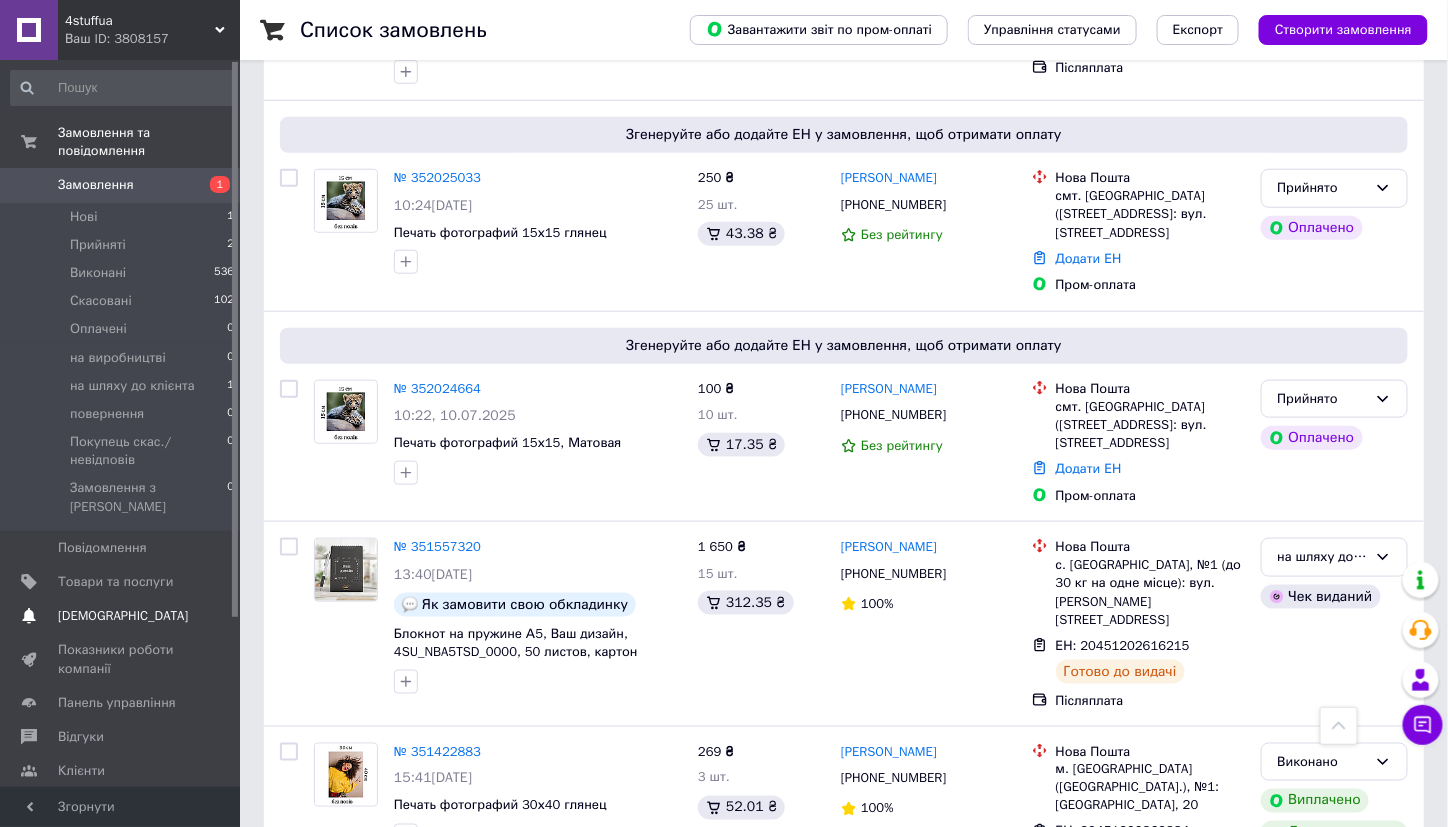 click on "[DEMOGRAPHIC_DATA]" at bounding box center (123, 616) 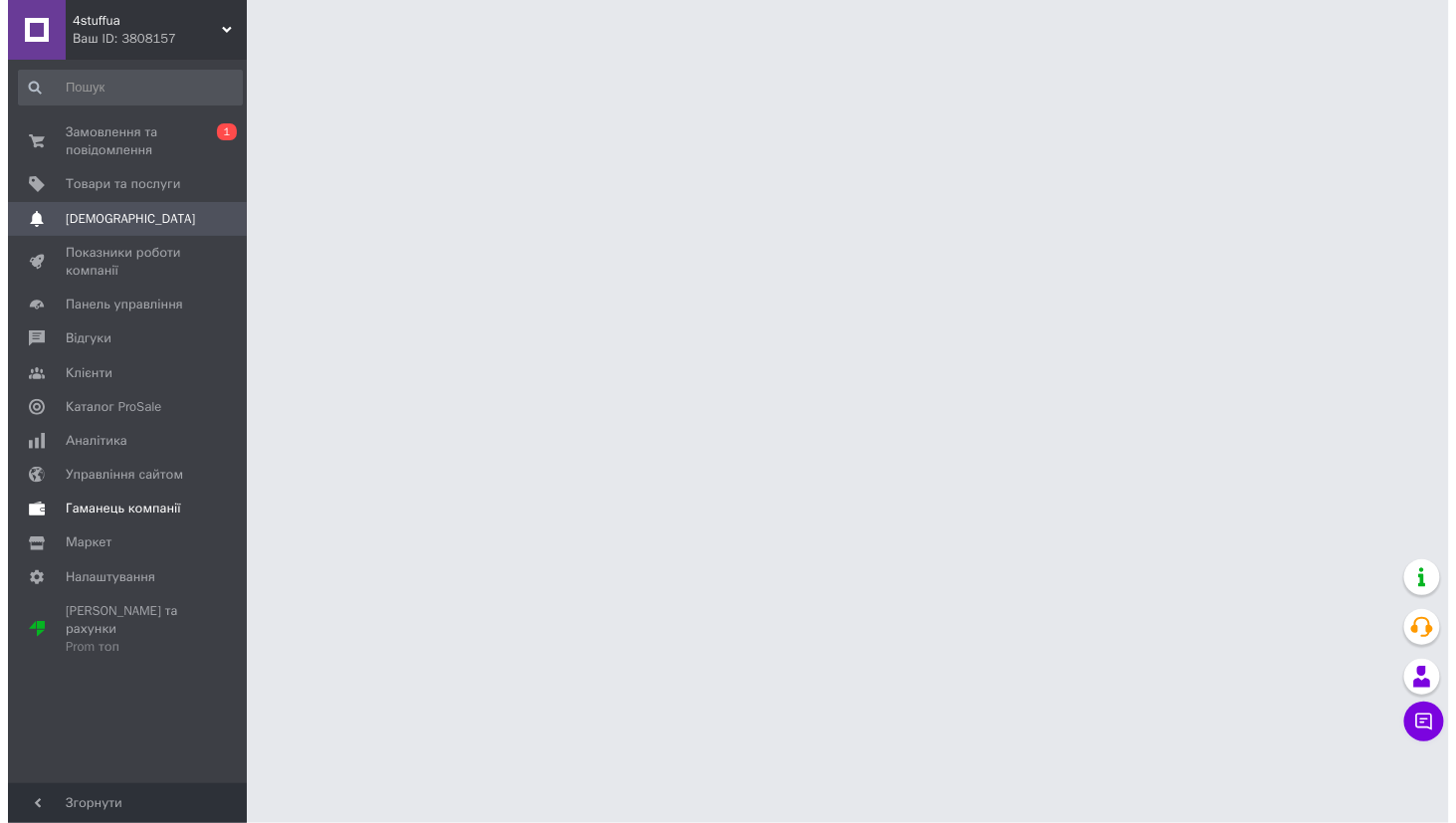 scroll, scrollTop: 0, scrollLeft: 0, axis: both 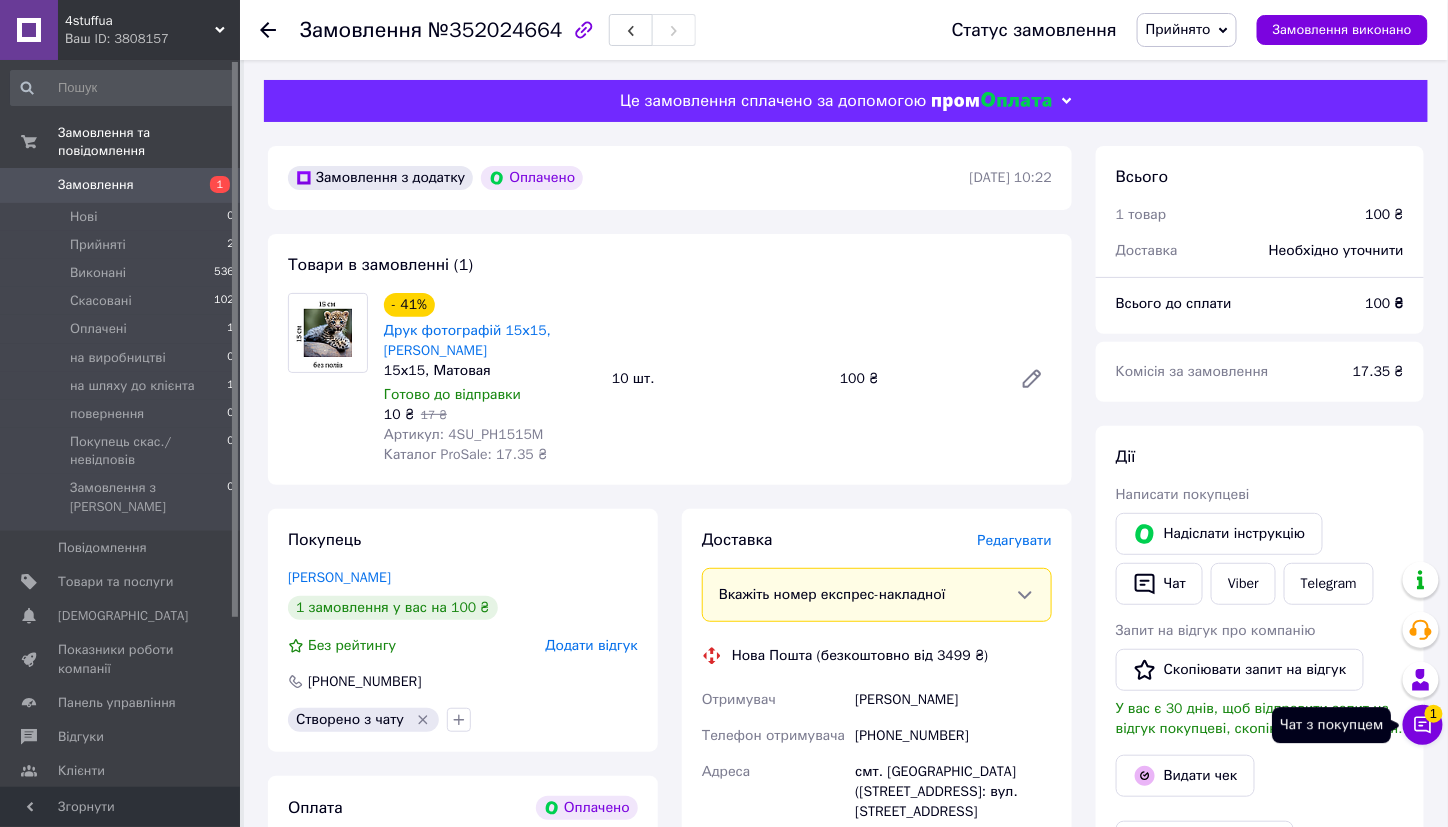 click 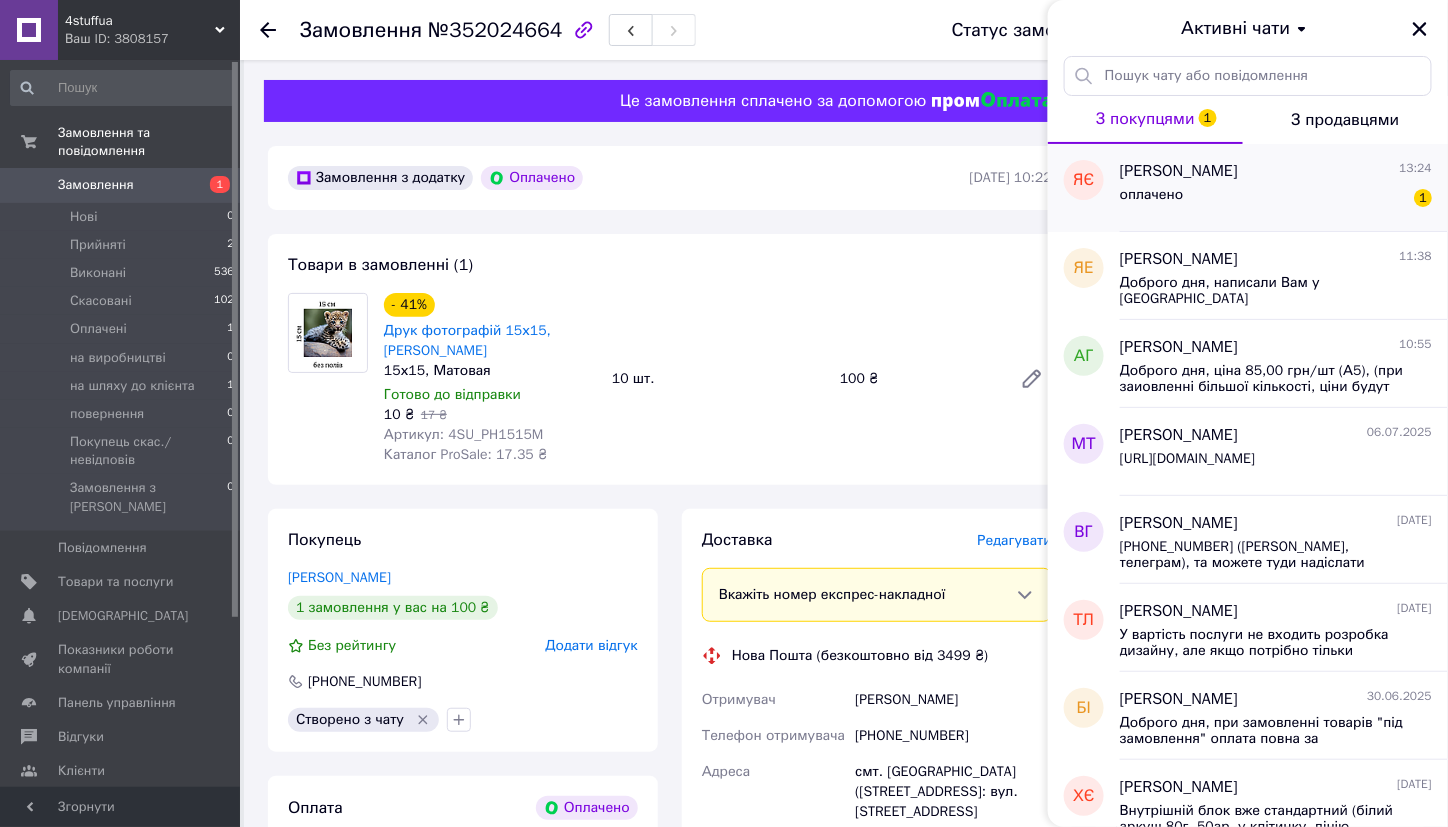 click on "оплачено 1" at bounding box center (1276, 199) 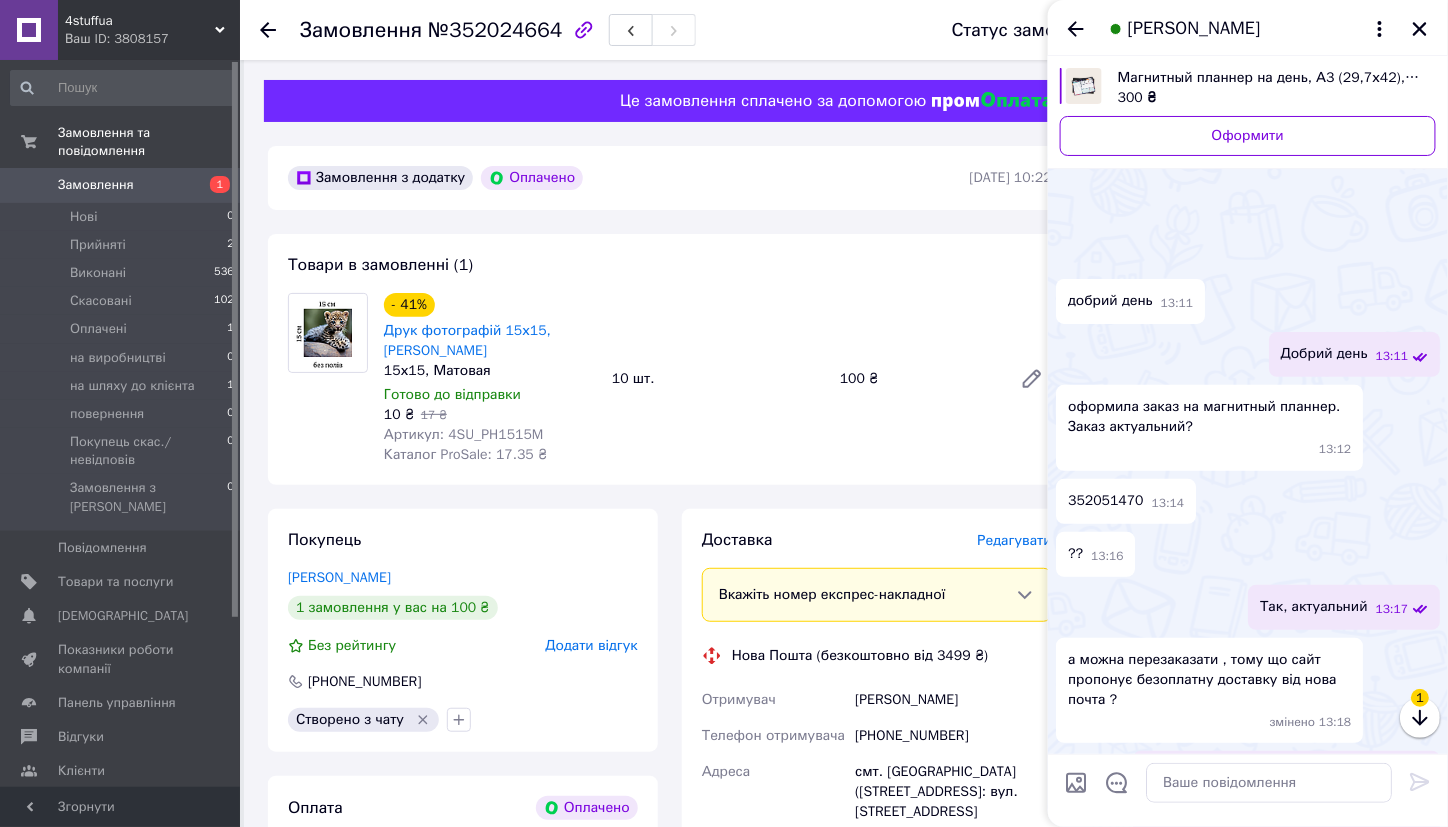 scroll, scrollTop: 325, scrollLeft: 0, axis: vertical 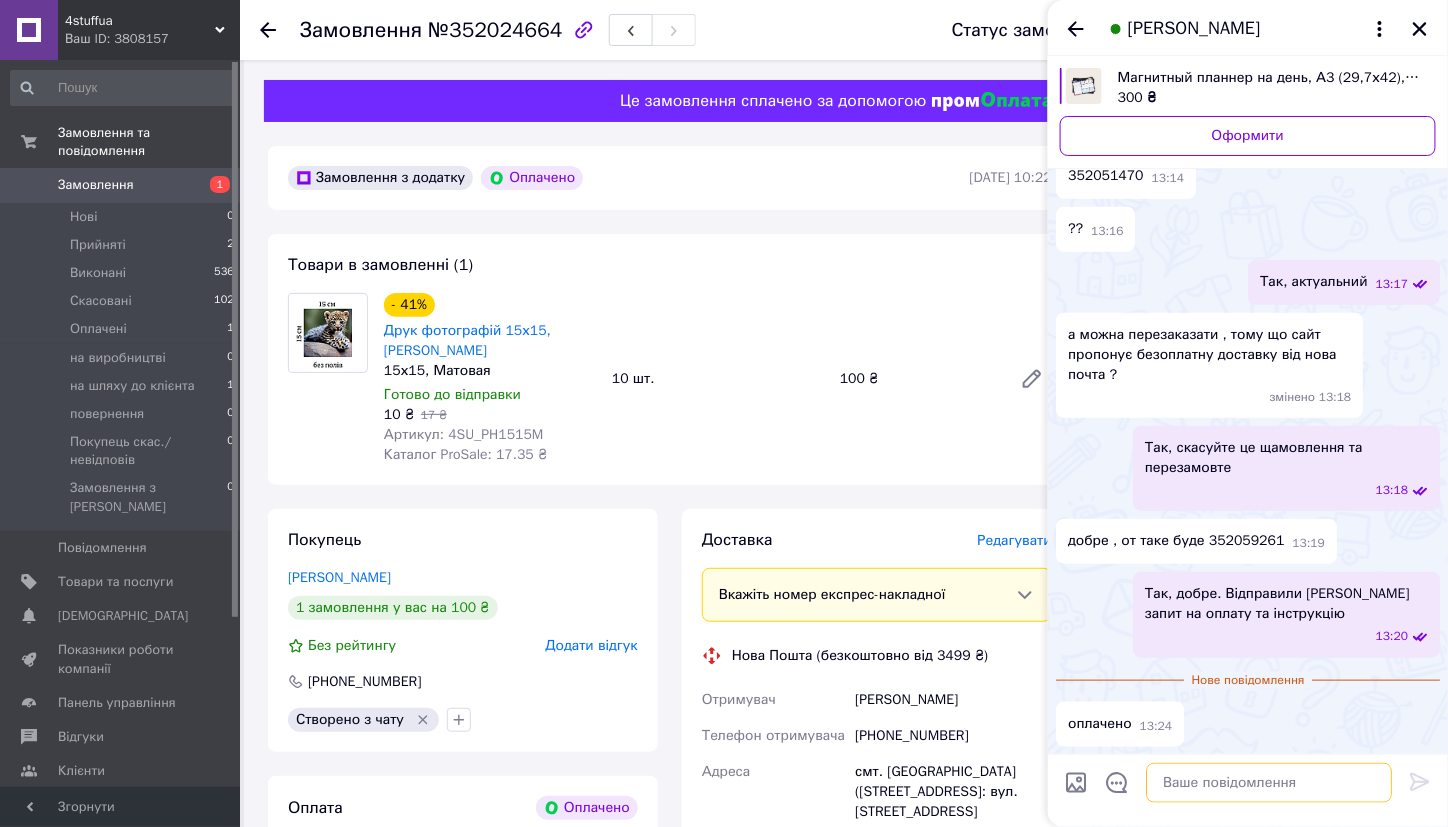 click at bounding box center (1269, 783) 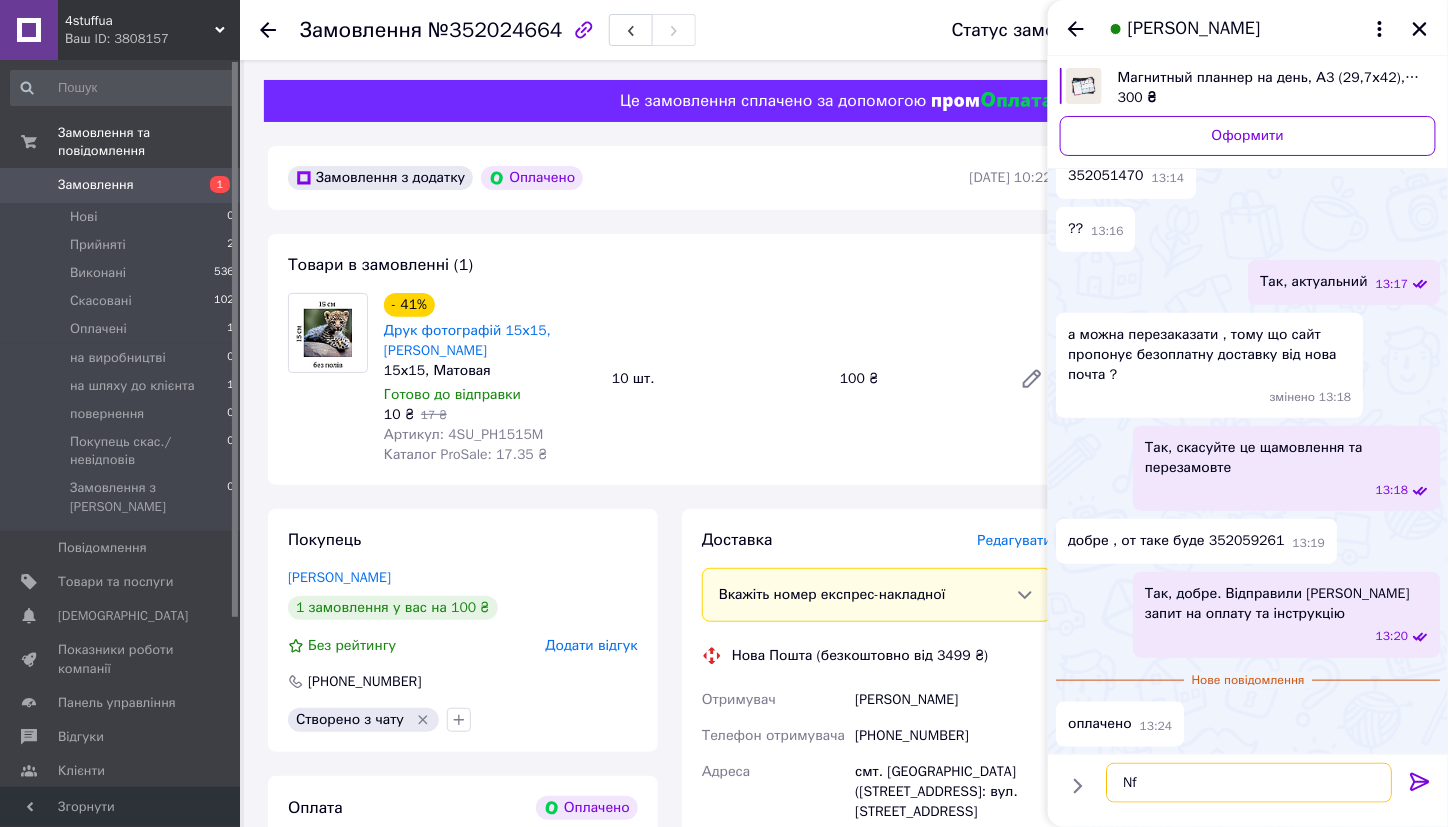 type on "N" 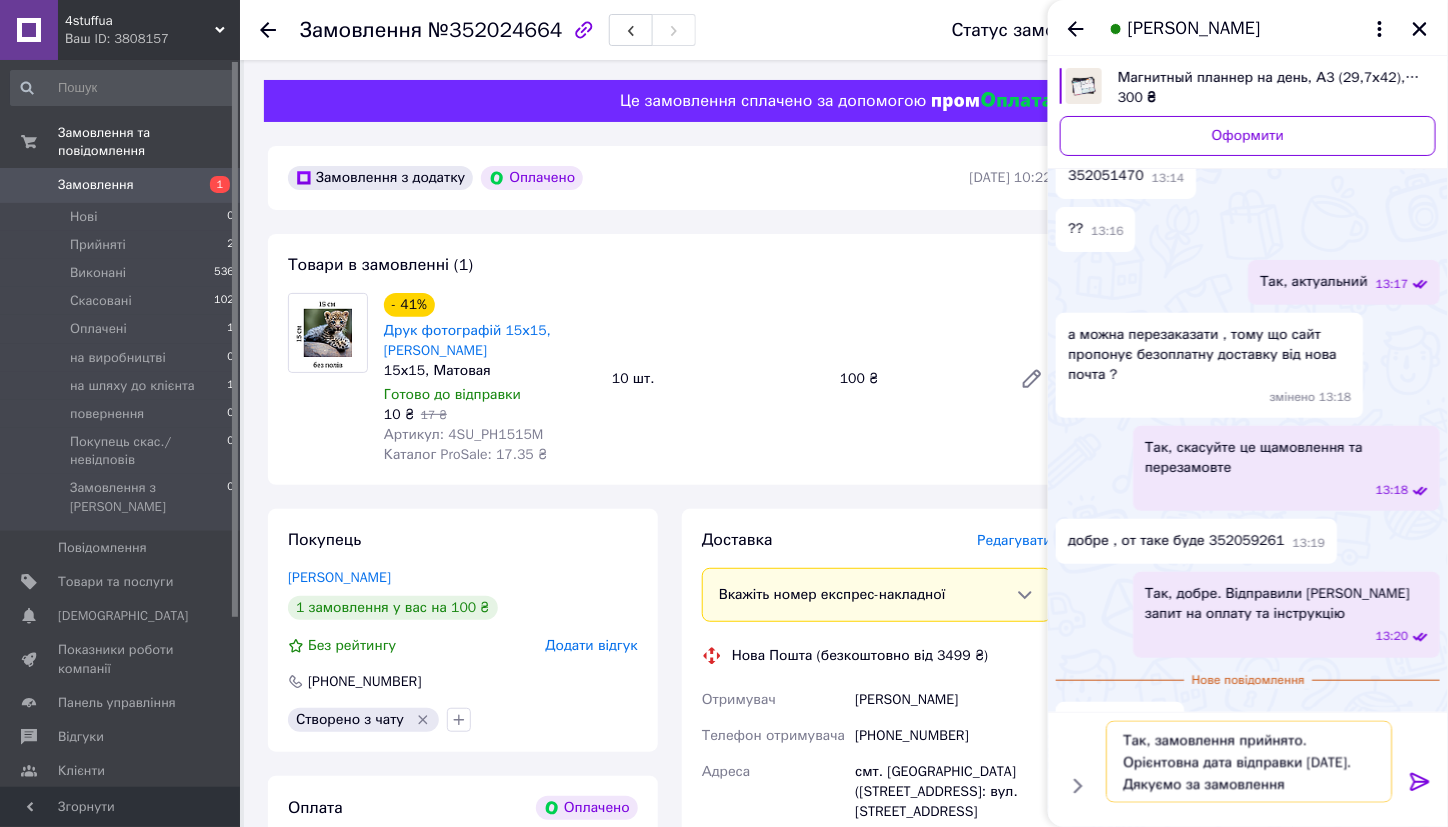 type on "Так, замовлення прийнято. Орієнтовна дата відправки [DATE]. Дякуємо за замовлення" 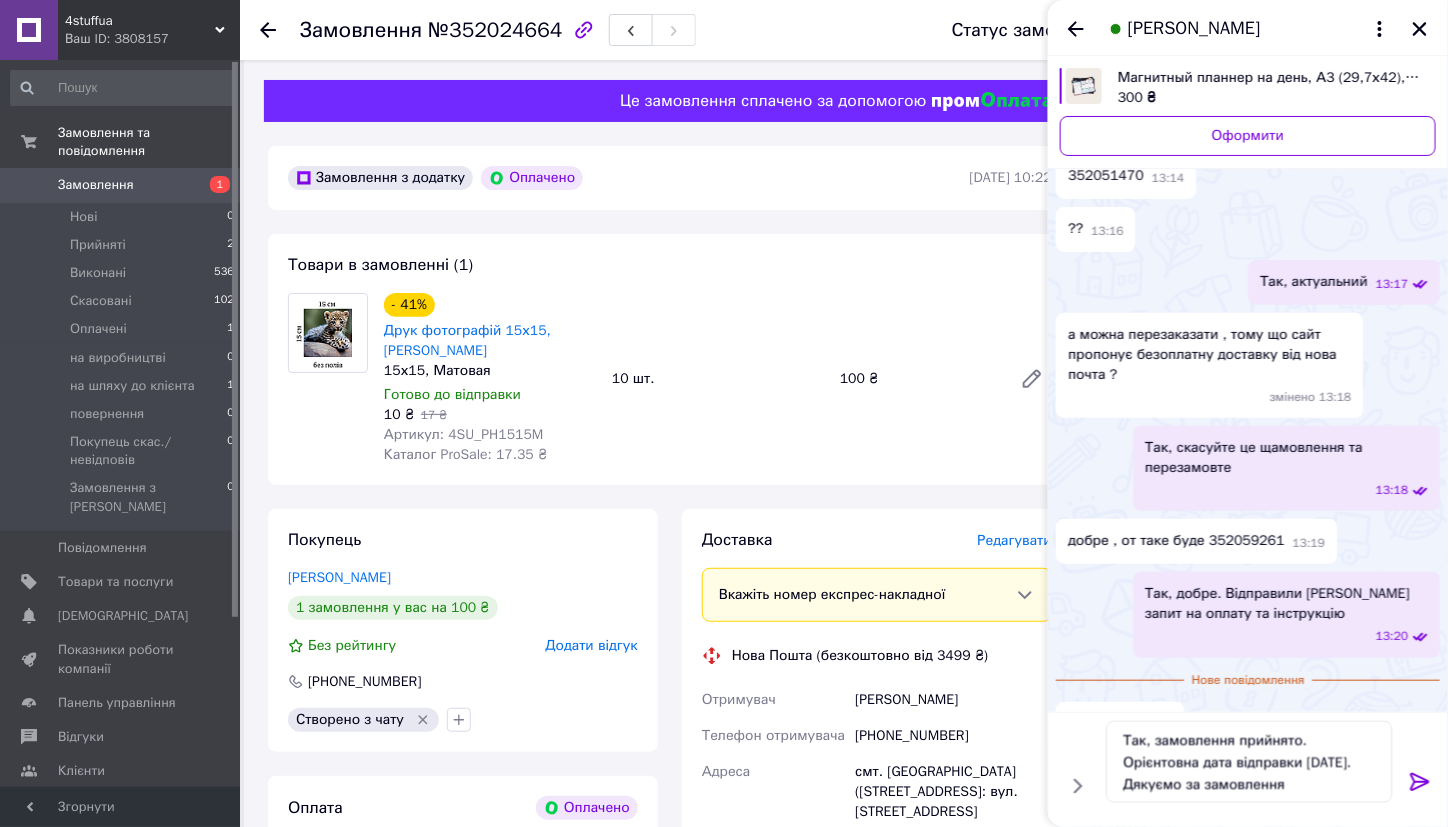 click 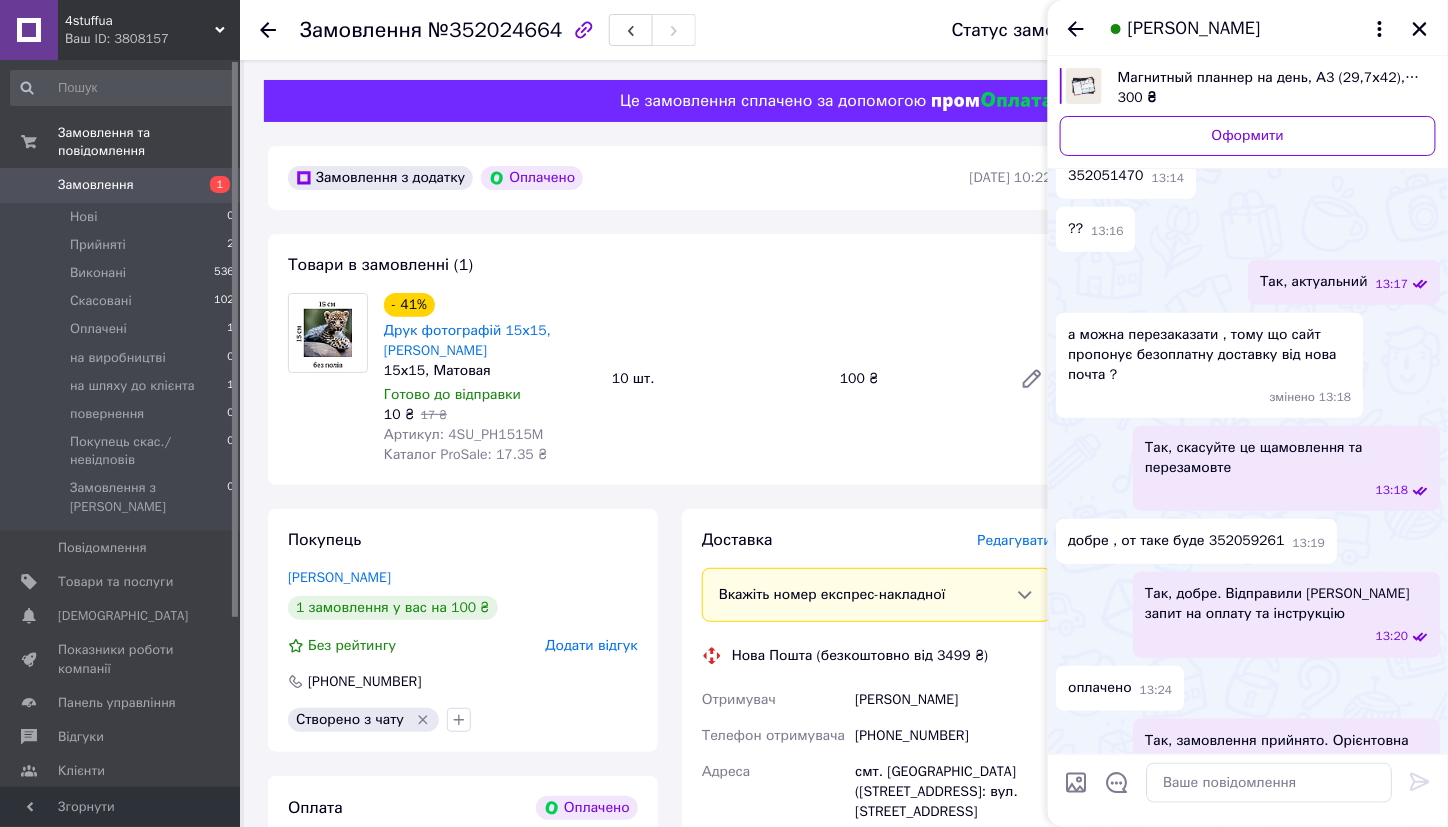 scroll, scrollTop: 350, scrollLeft: 0, axis: vertical 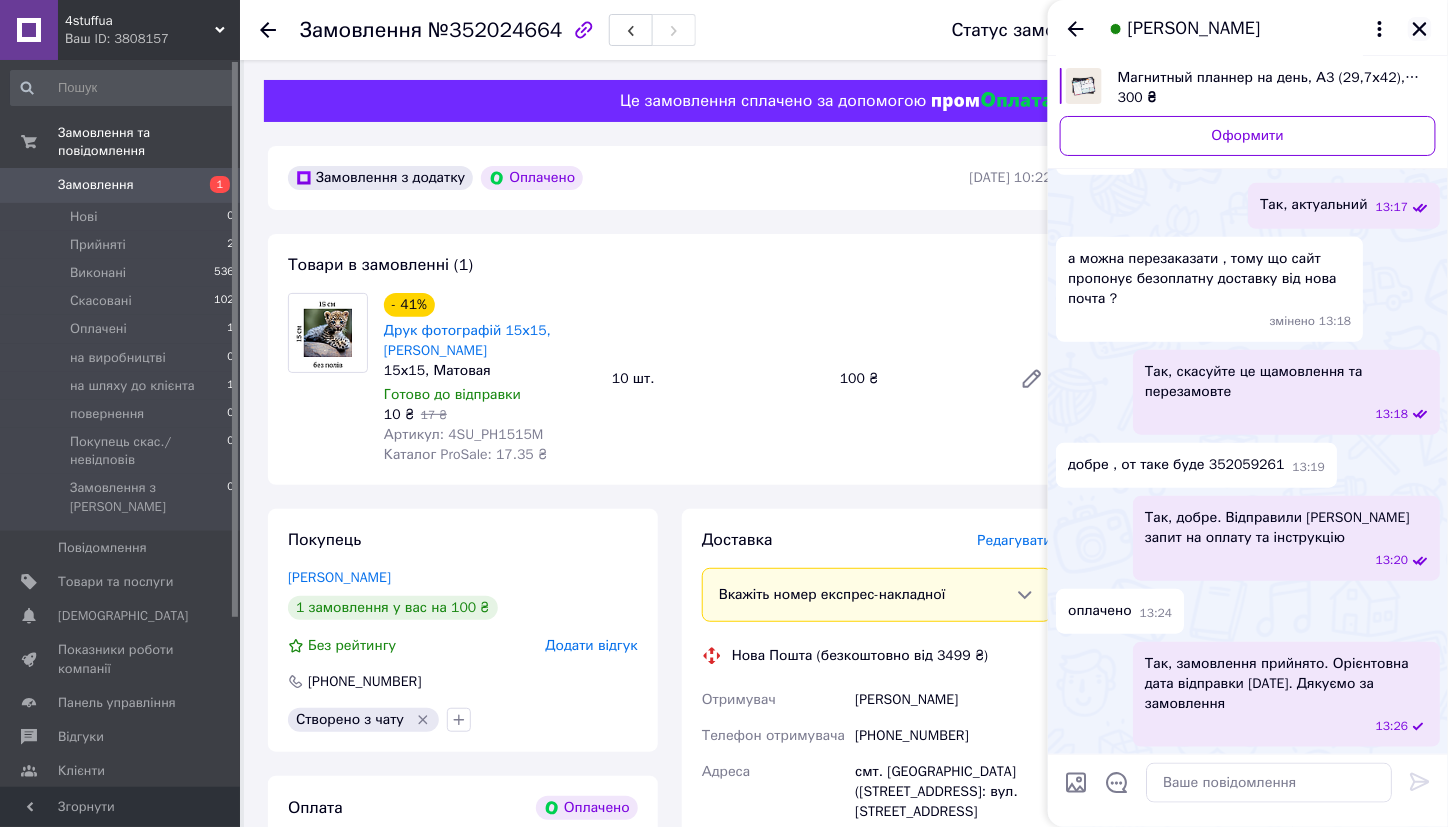 click 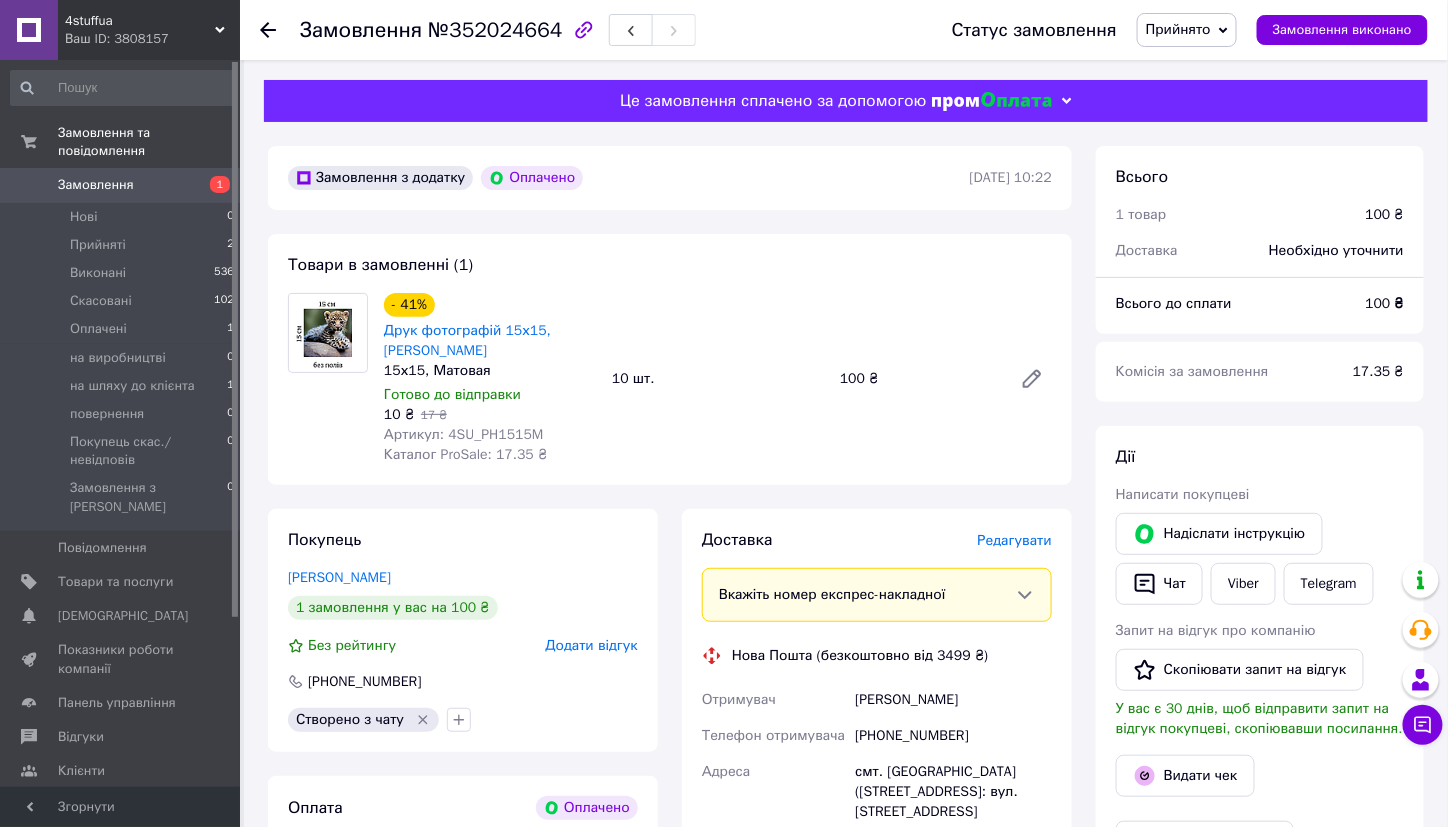 click on "Замовлення" at bounding box center [96, 185] 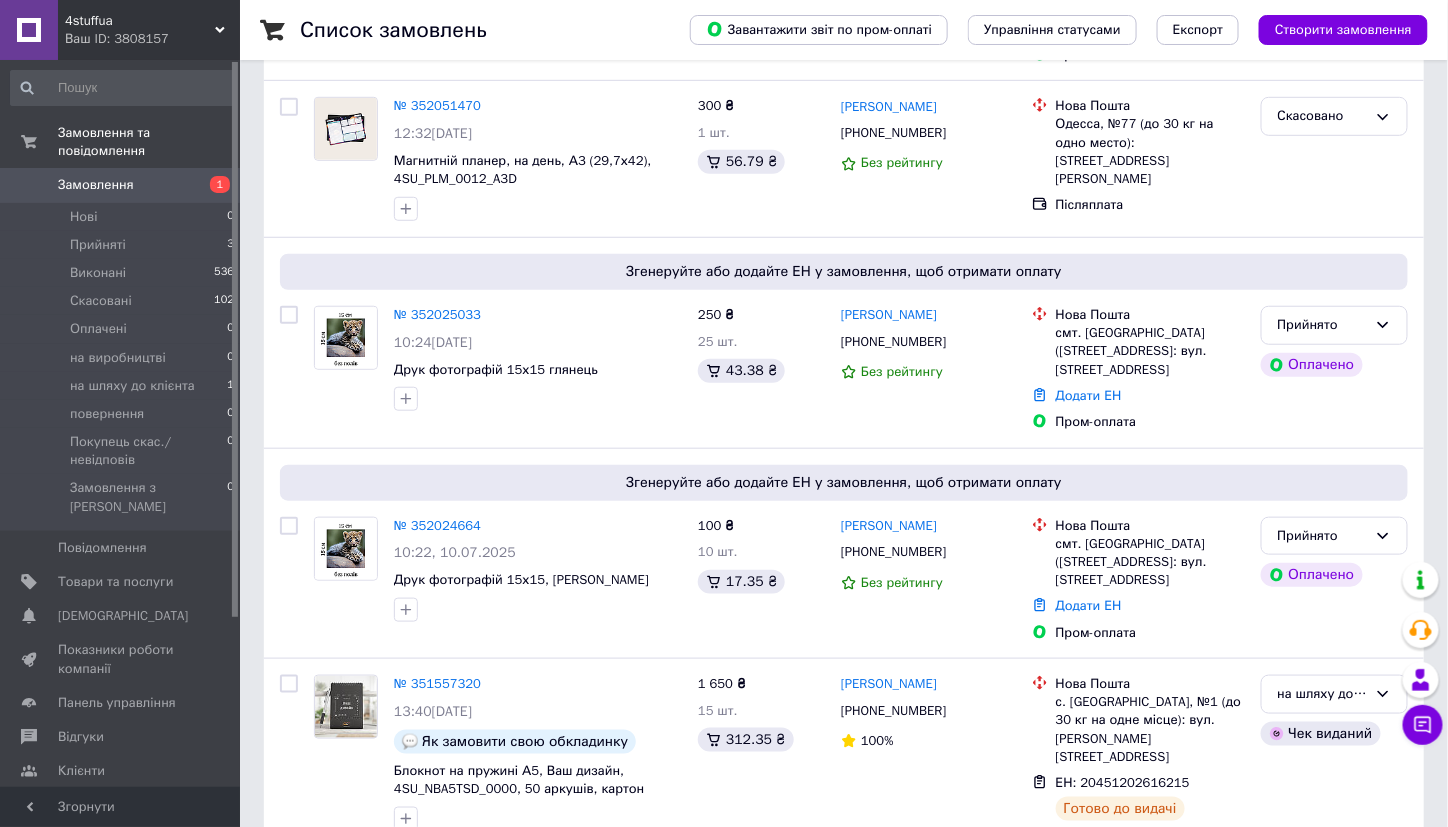 scroll, scrollTop: 400, scrollLeft: 0, axis: vertical 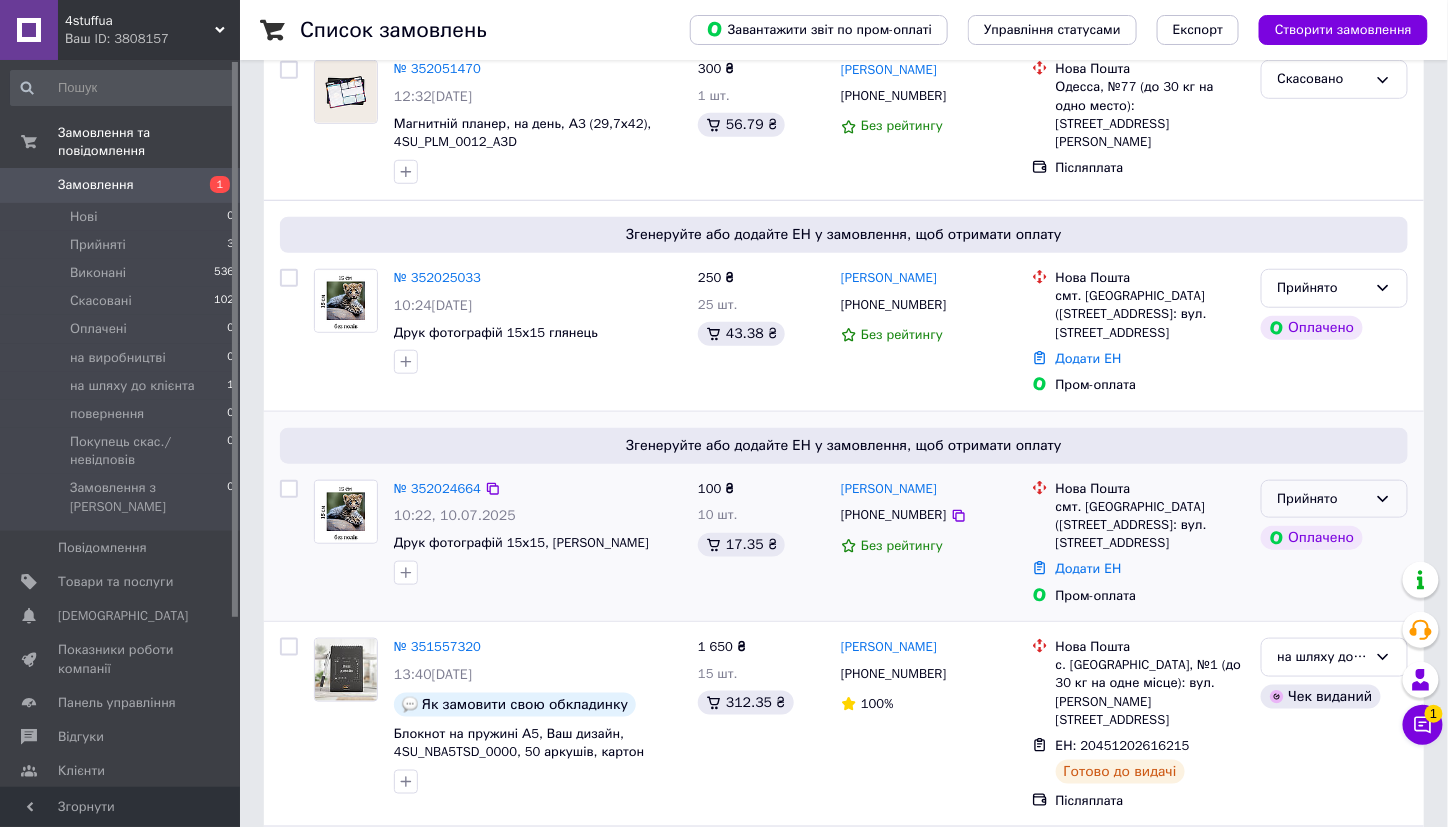 click on "Прийнято" at bounding box center (1322, 499) 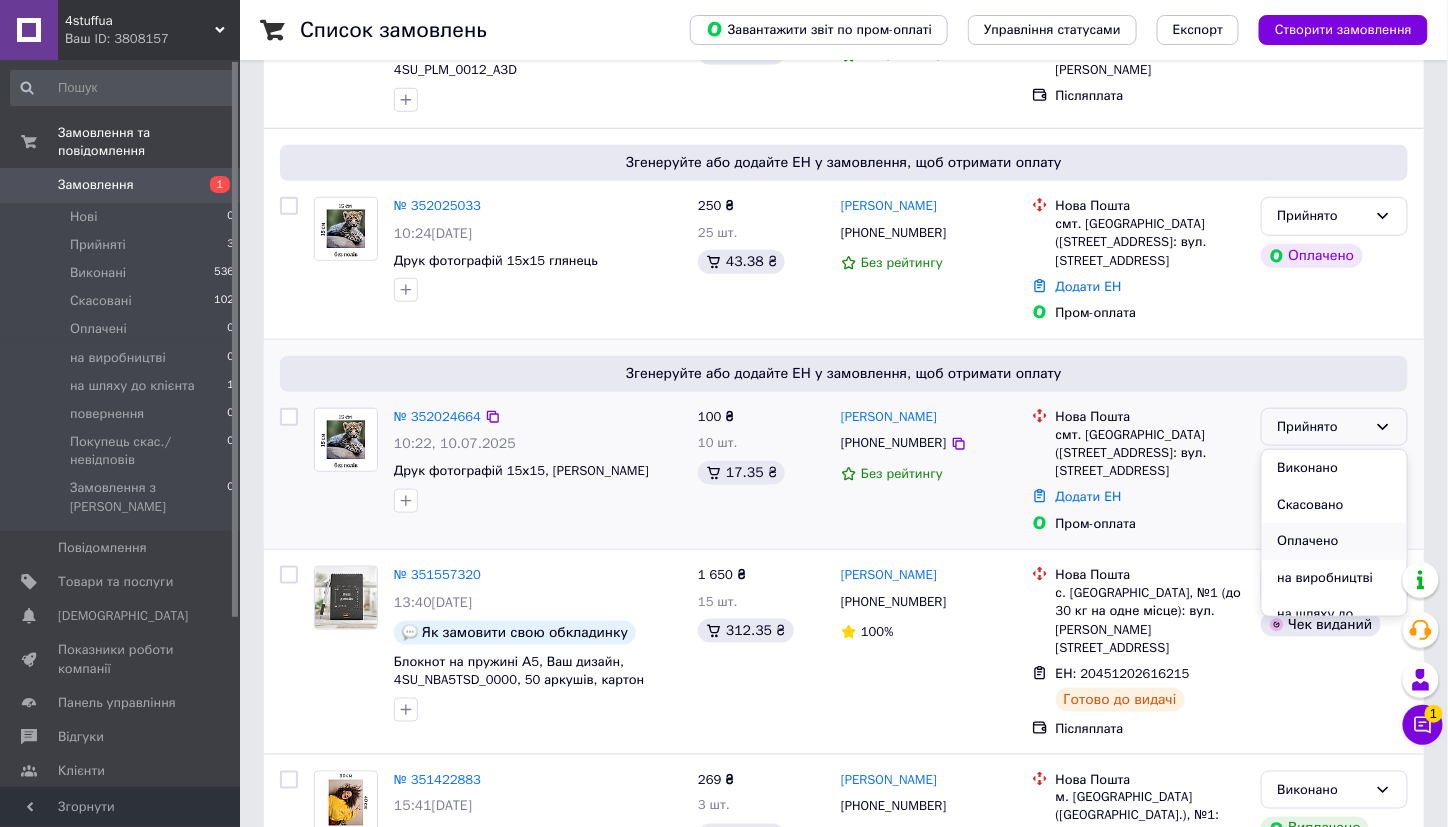 scroll, scrollTop: 500, scrollLeft: 0, axis: vertical 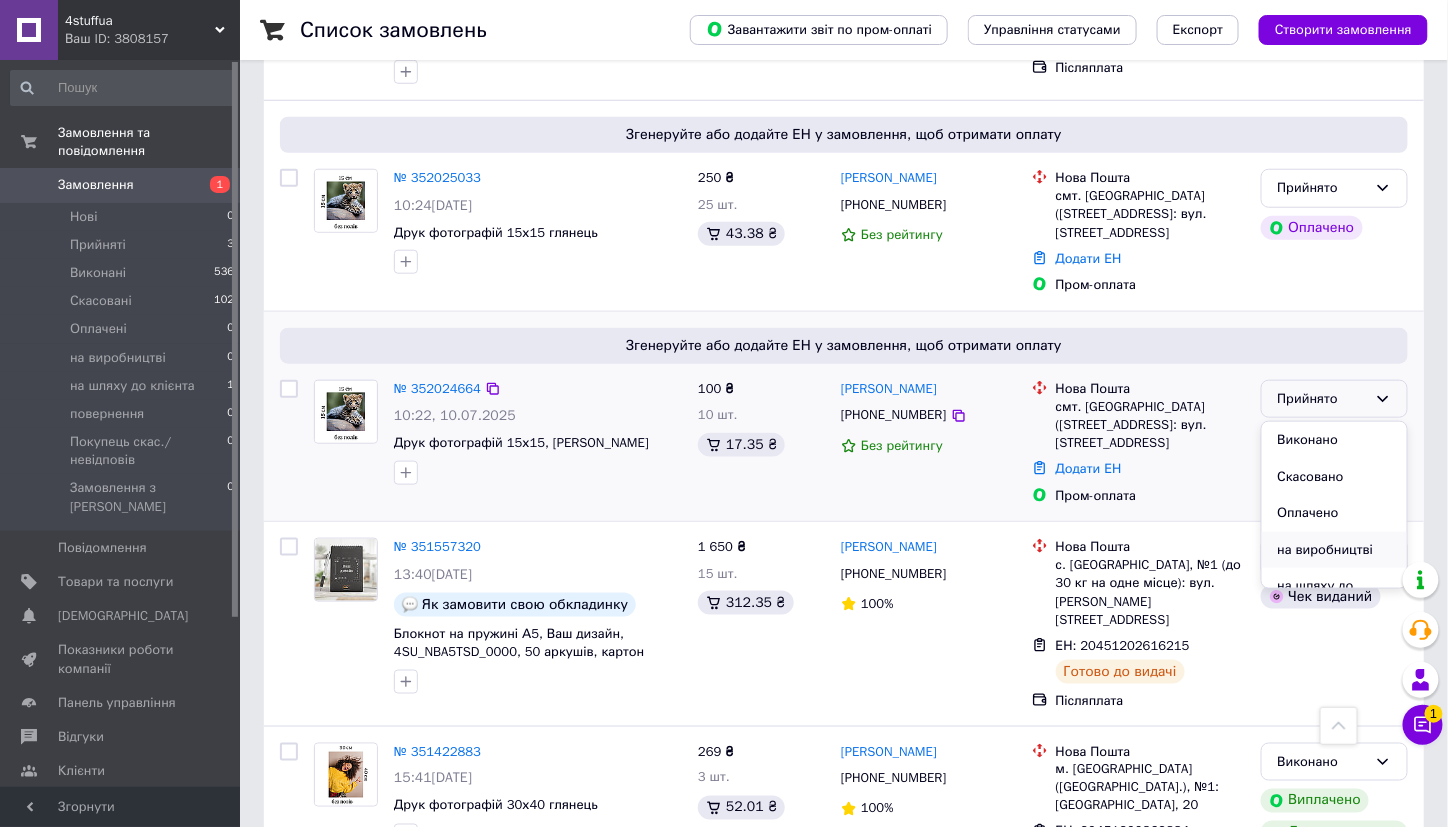 click on "на виробництві" at bounding box center (1334, 550) 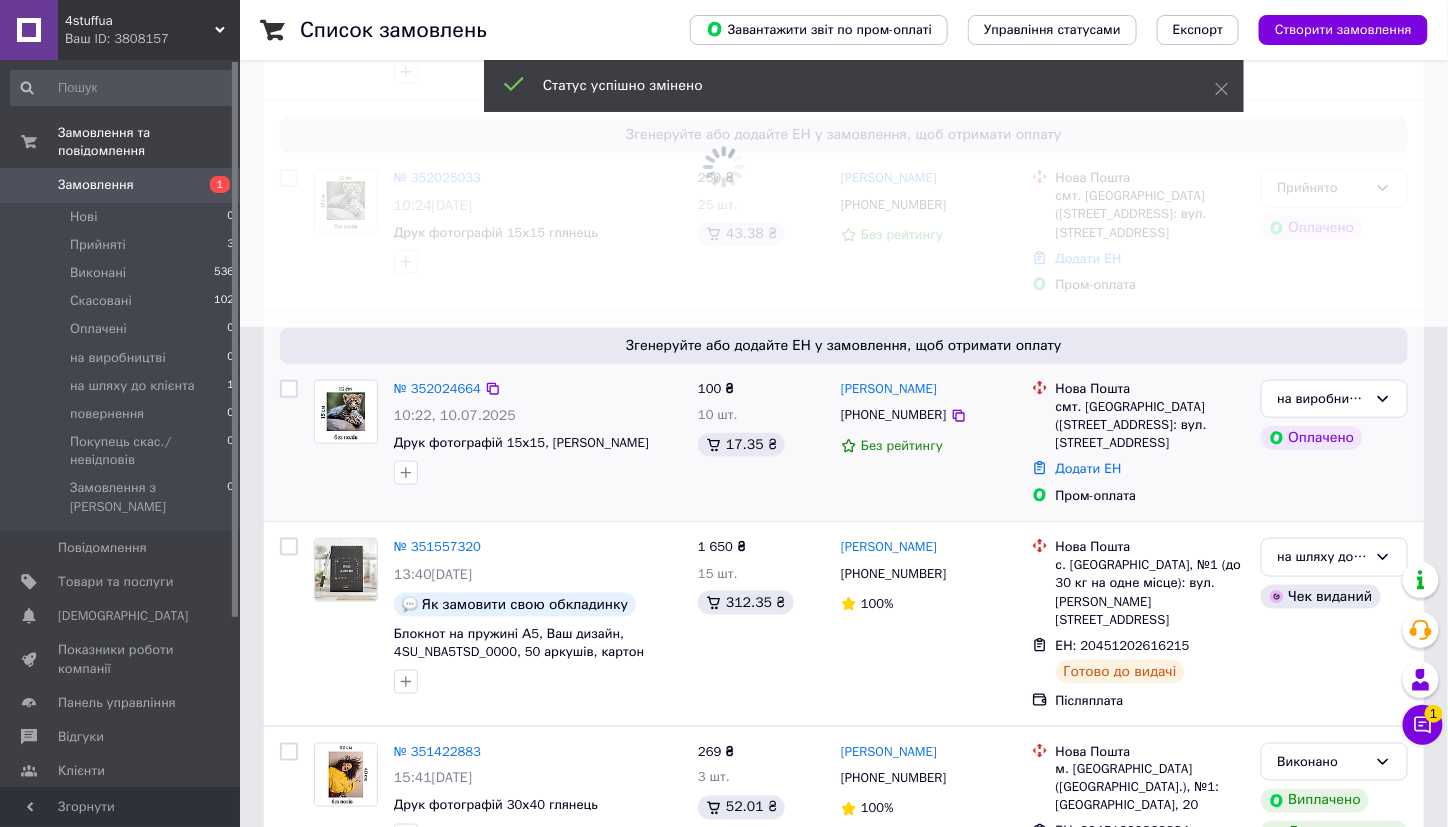scroll, scrollTop: 200, scrollLeft: 0, axis: vertical 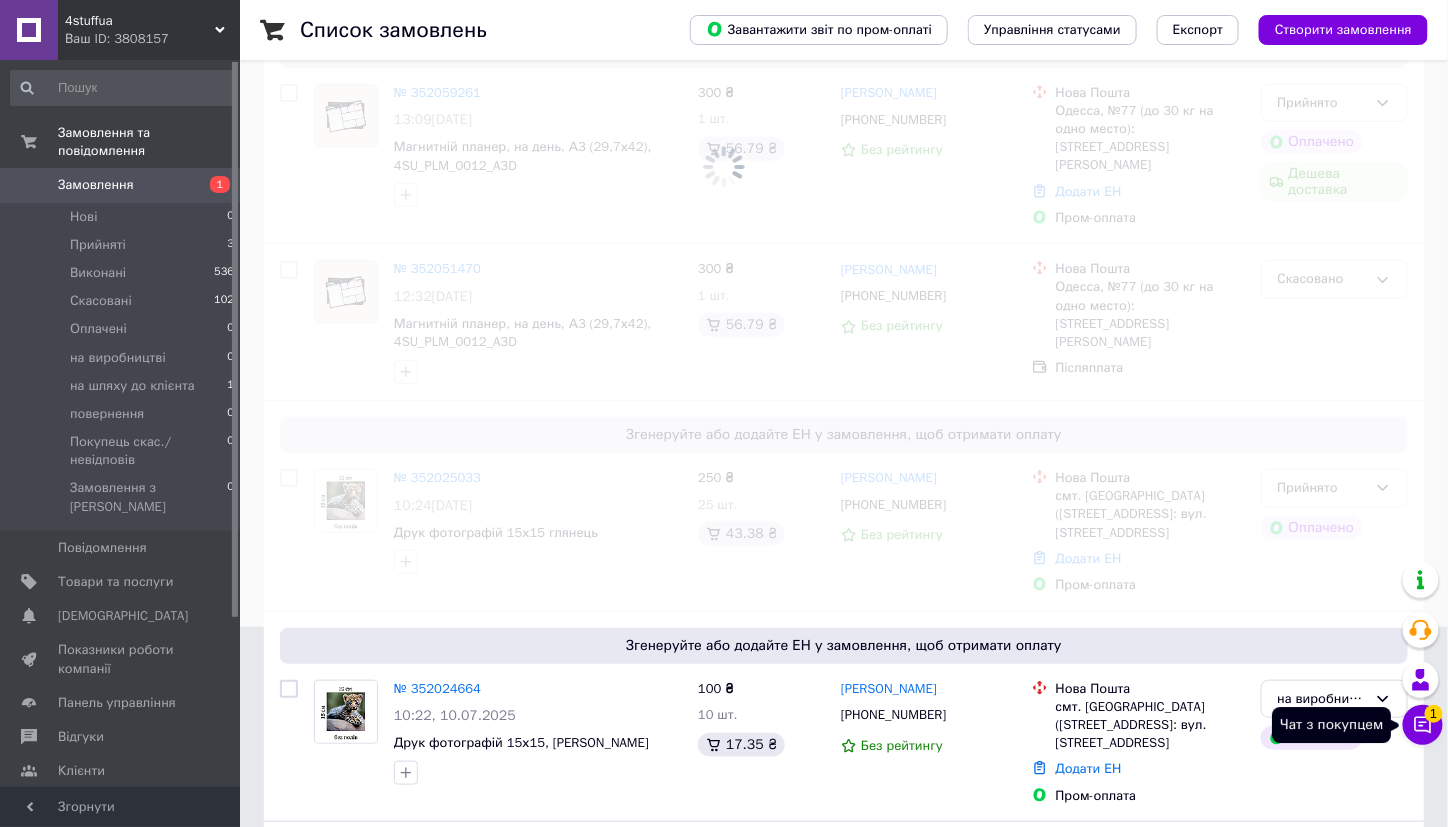 click 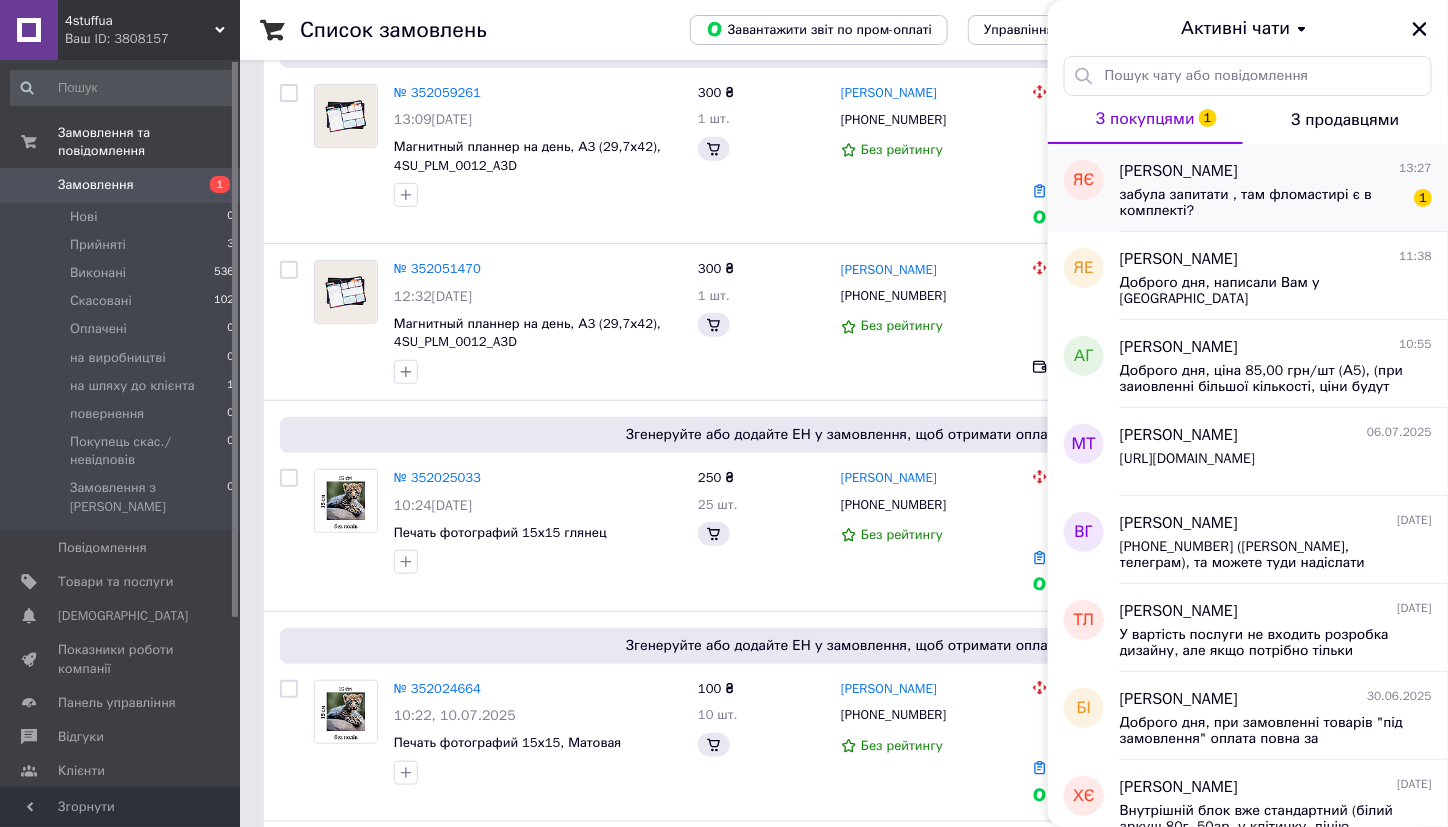 click on "забула запитати , там фломастирі є в комплекті?" at bounding box center (1262, 203) 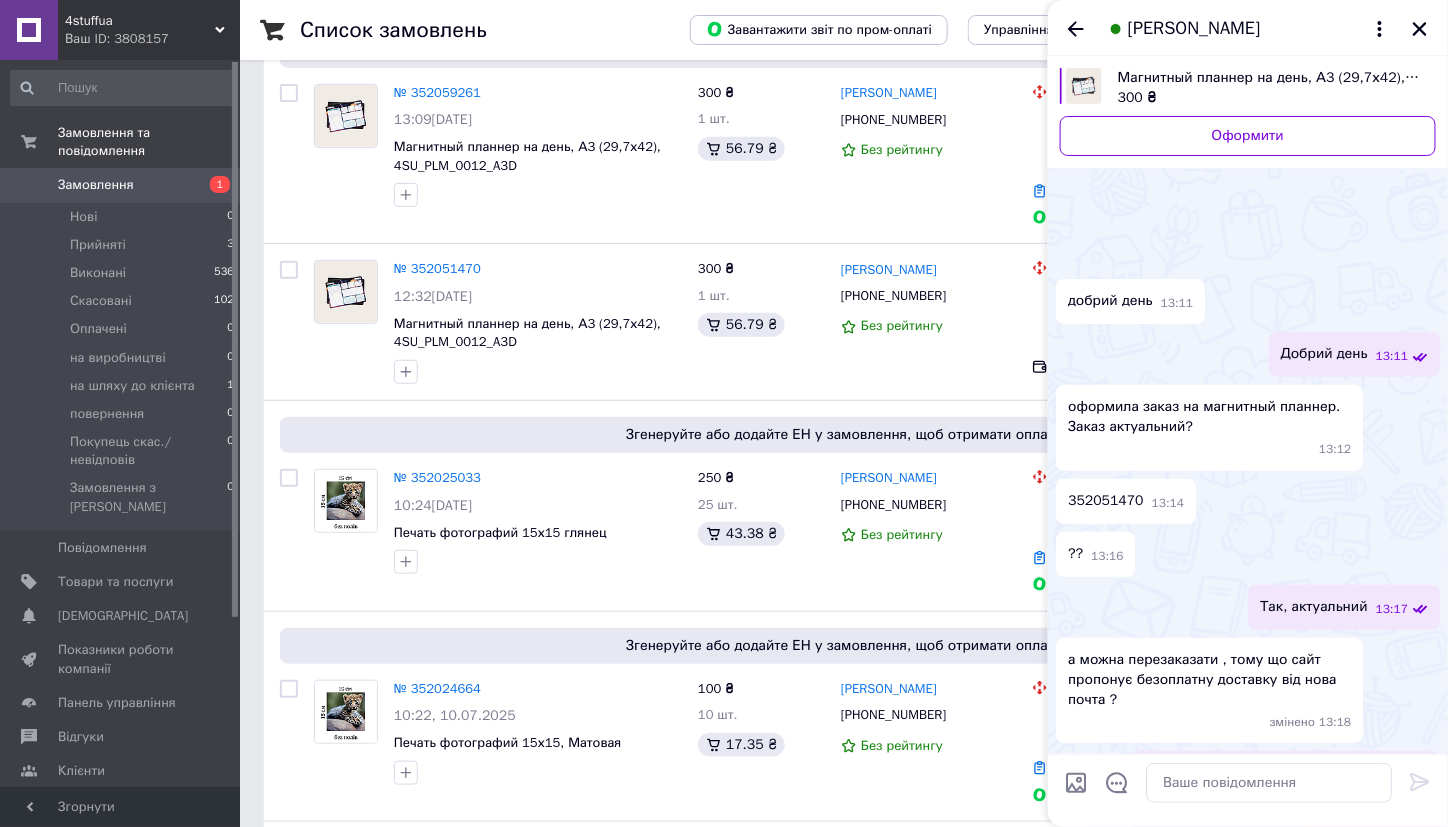 scroll, scrollTop: 531, scrollLeft: 0, axis: vertical 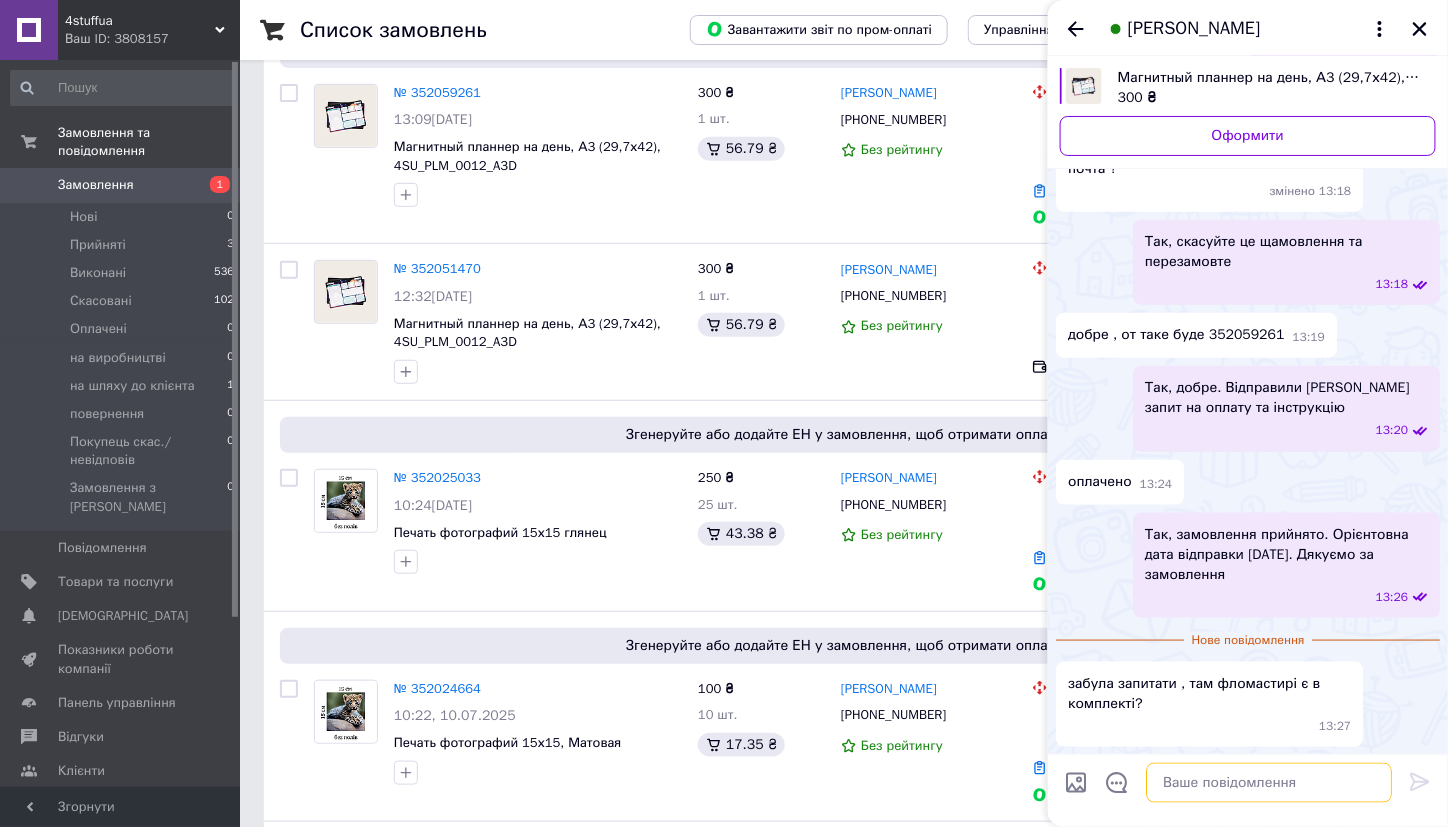 click at bounding box center (1269, 783) 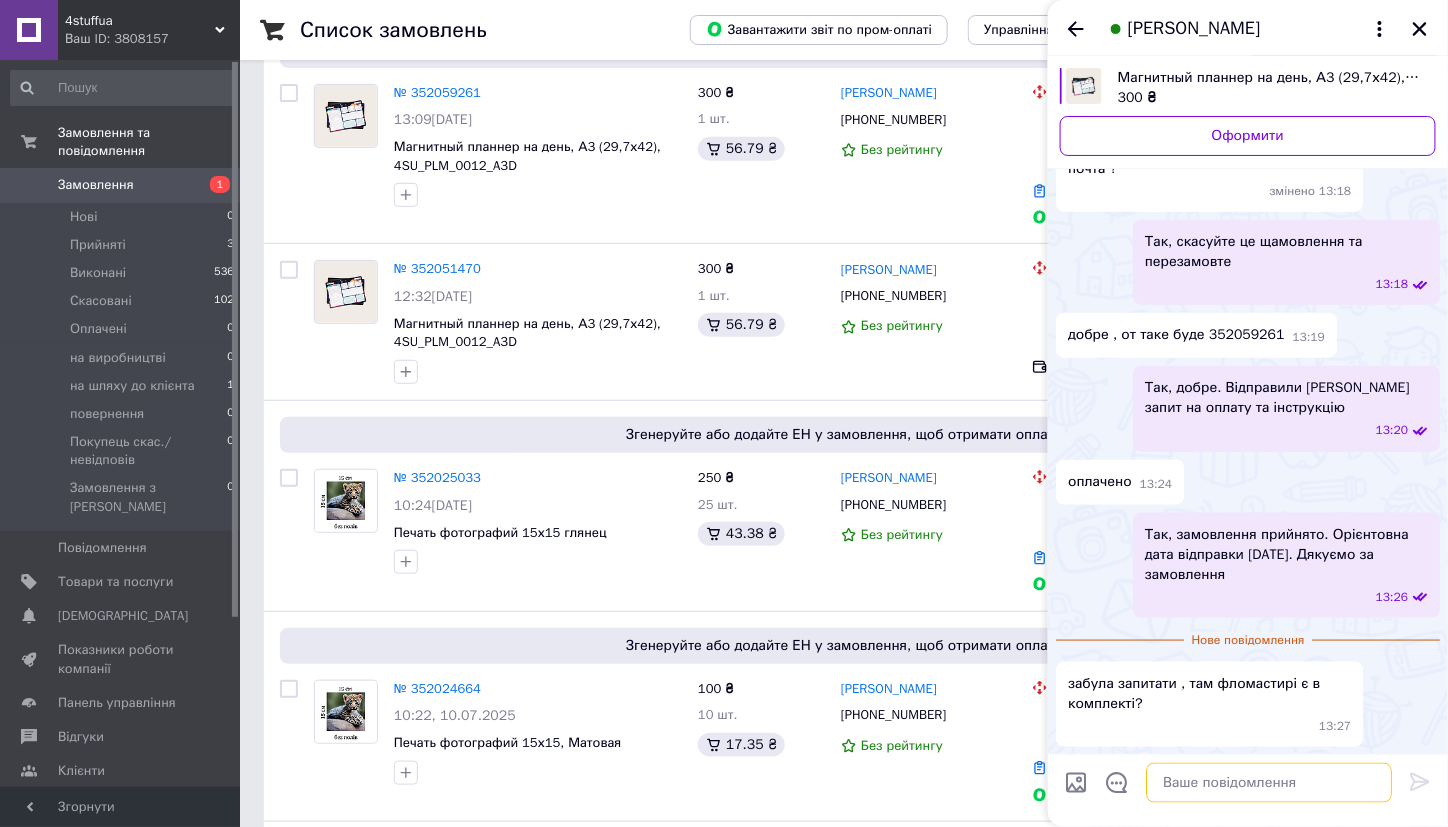 type on "Є" 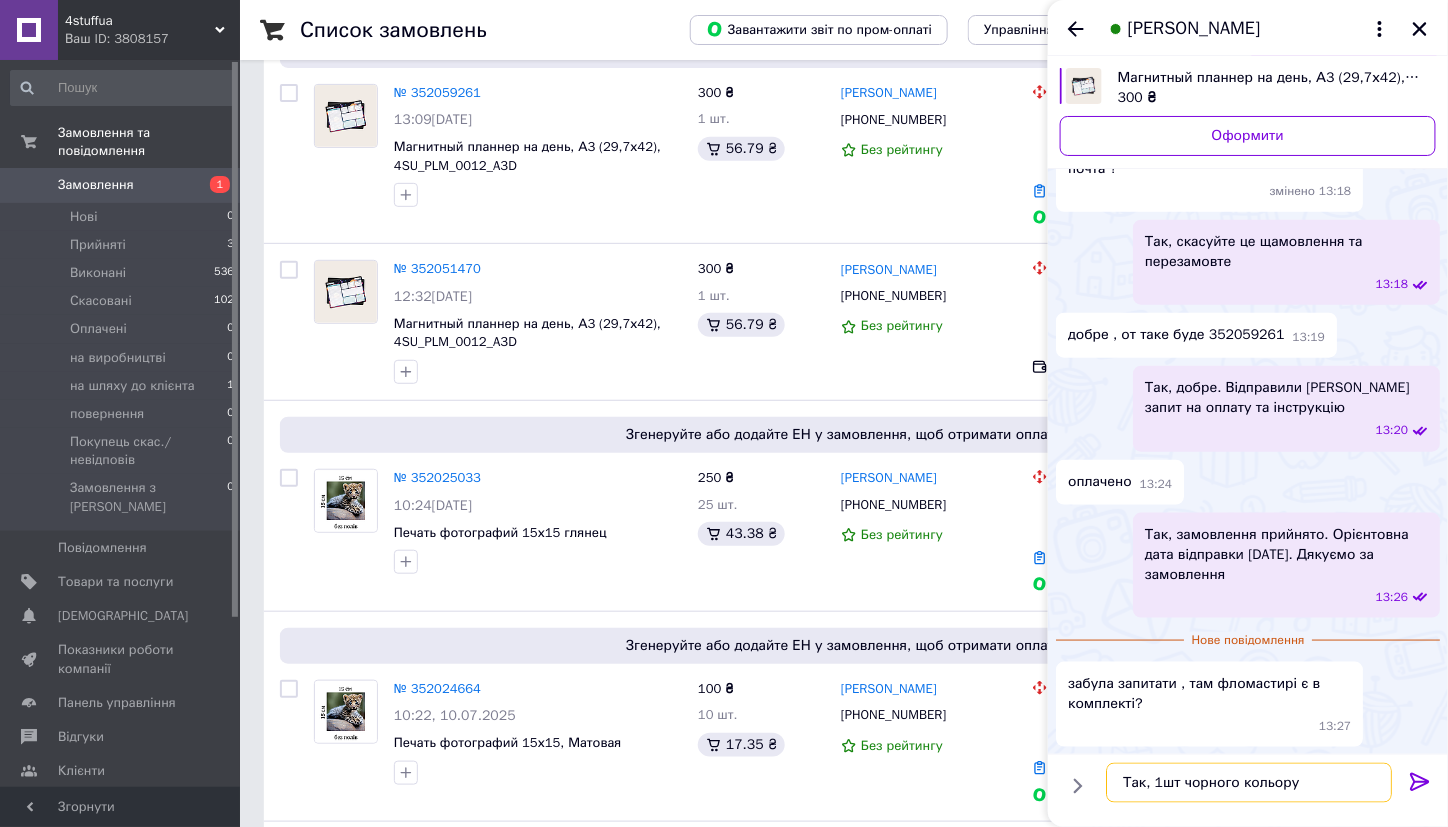 type on "Так, 1шт чорного кольору" 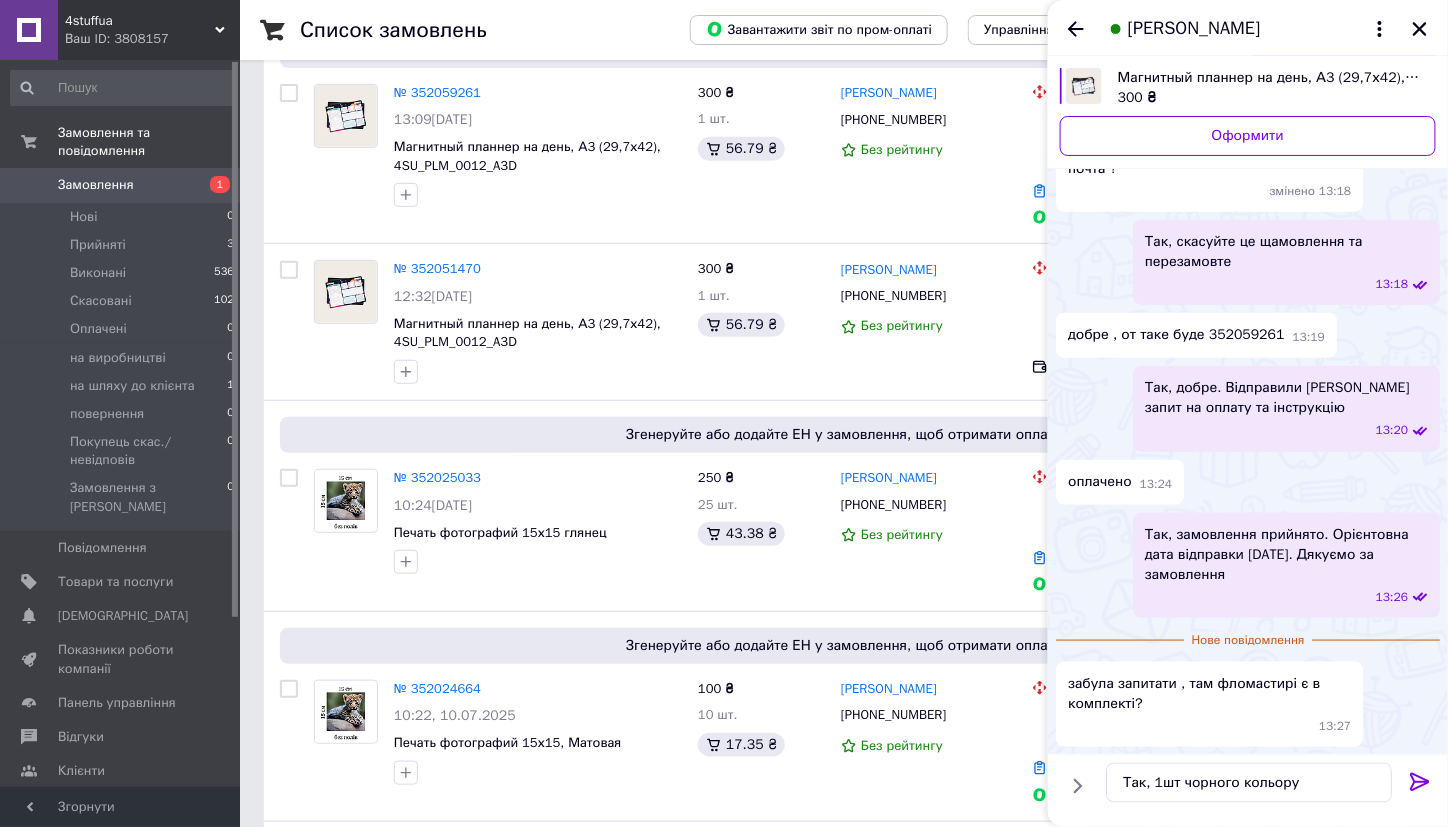 drag, startPoint x: 1417, startPoint y: 781, endPoint x: 1437, endPoint y: 783, distance: 20.09975 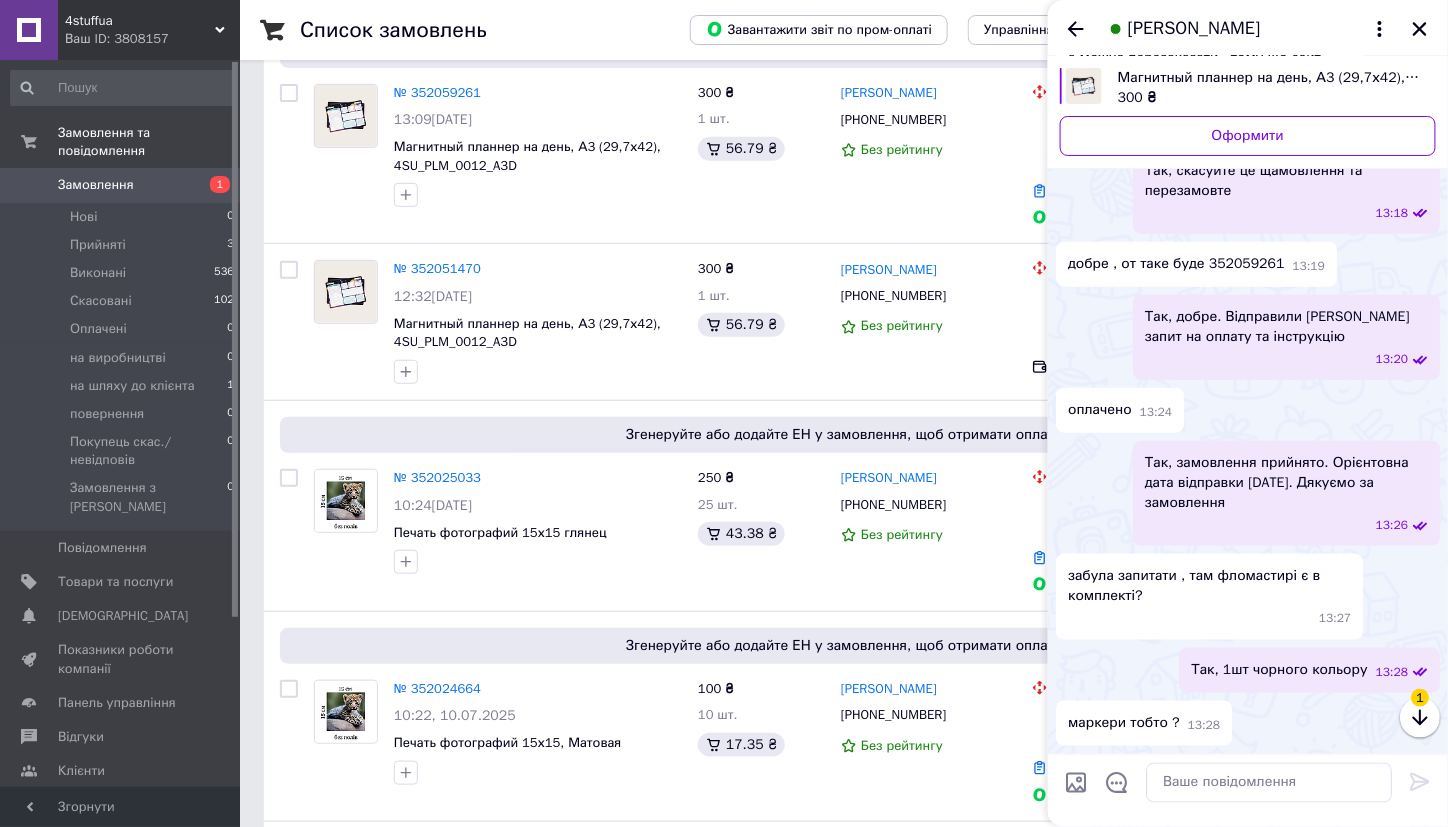 scroll, scrollTop: 550, scrollLeft: 0, axis: vertical 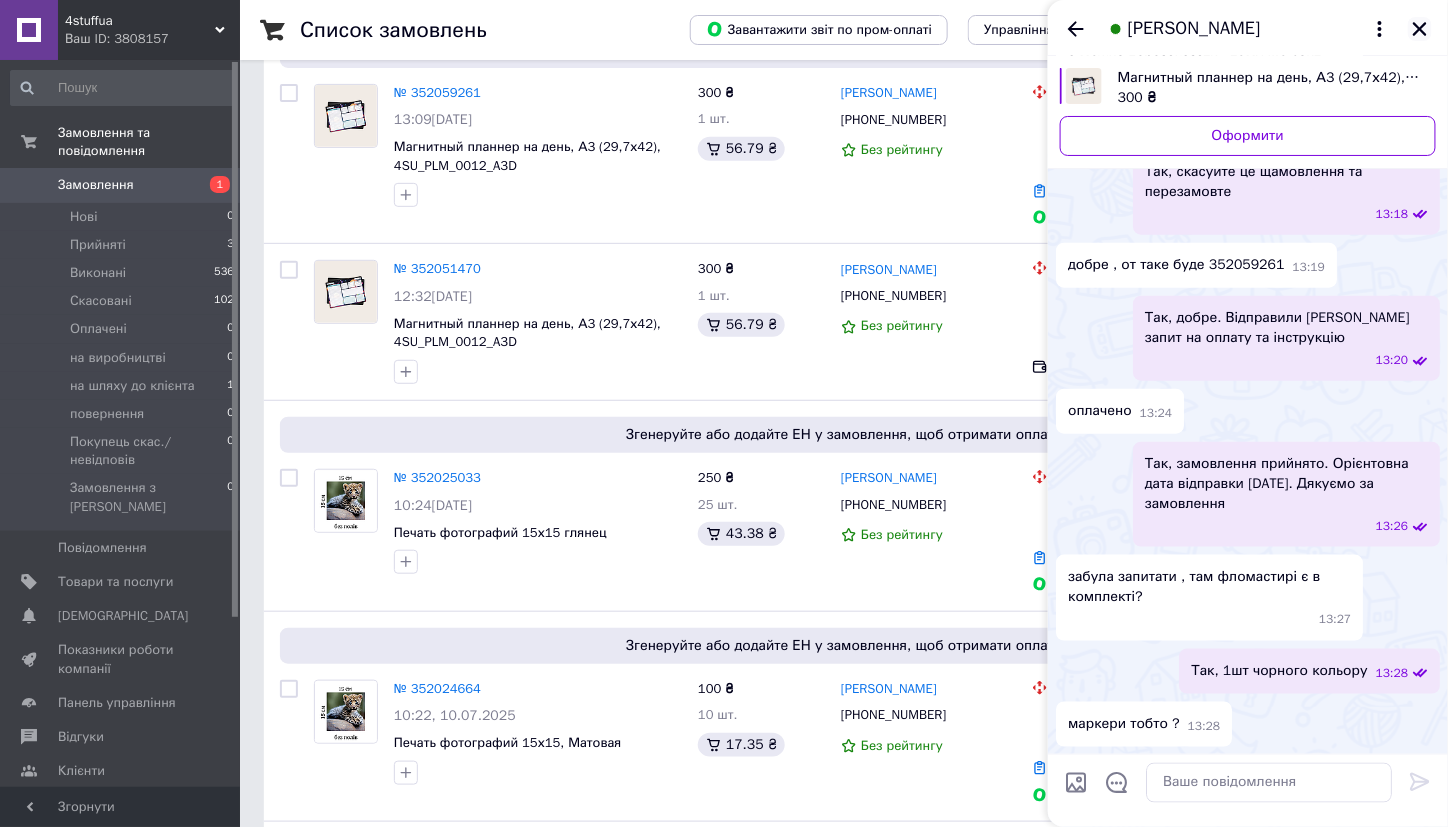 click 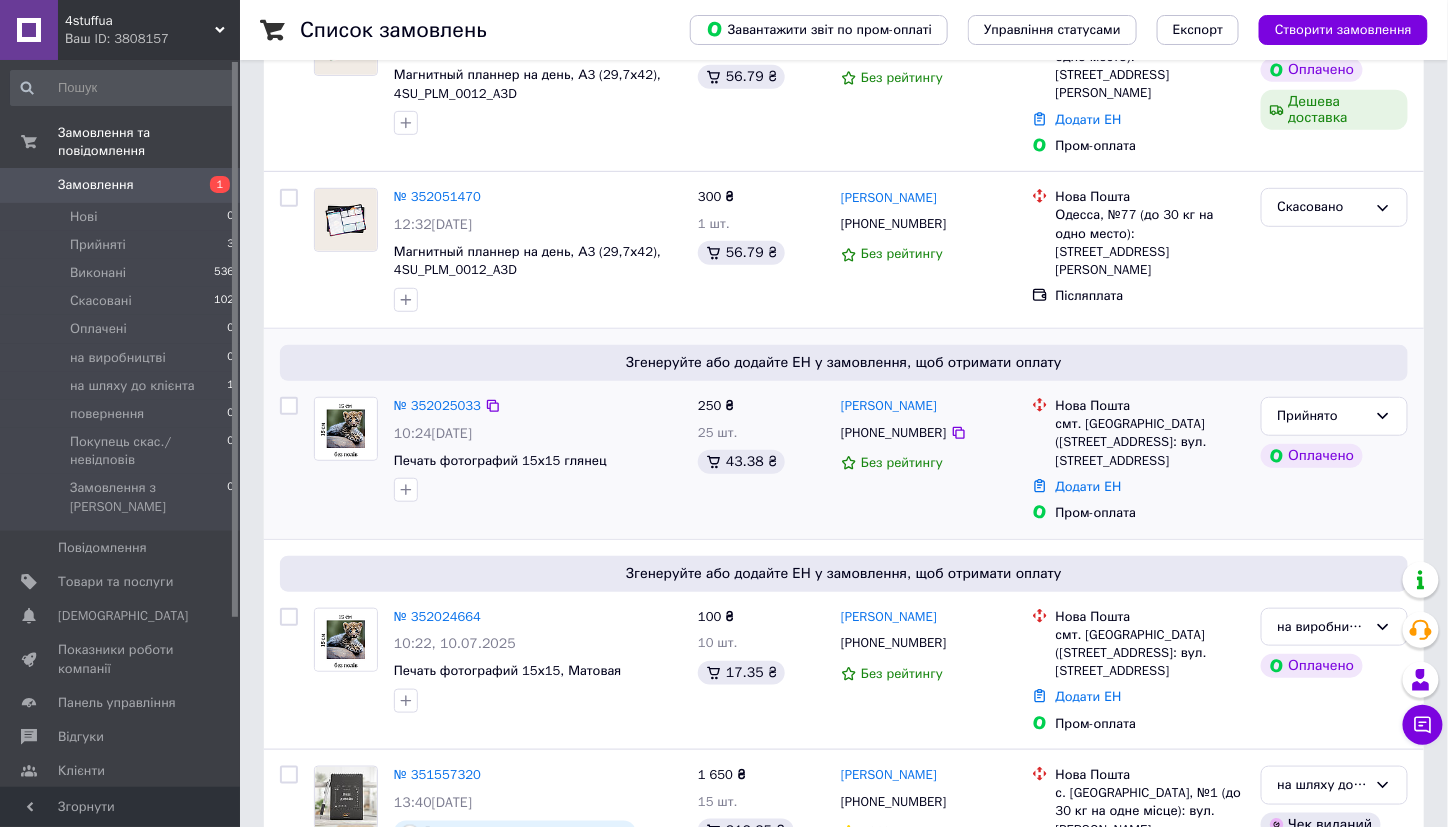 scroll, scrollTop: 300, scrollLeft: 0, axis: vertical 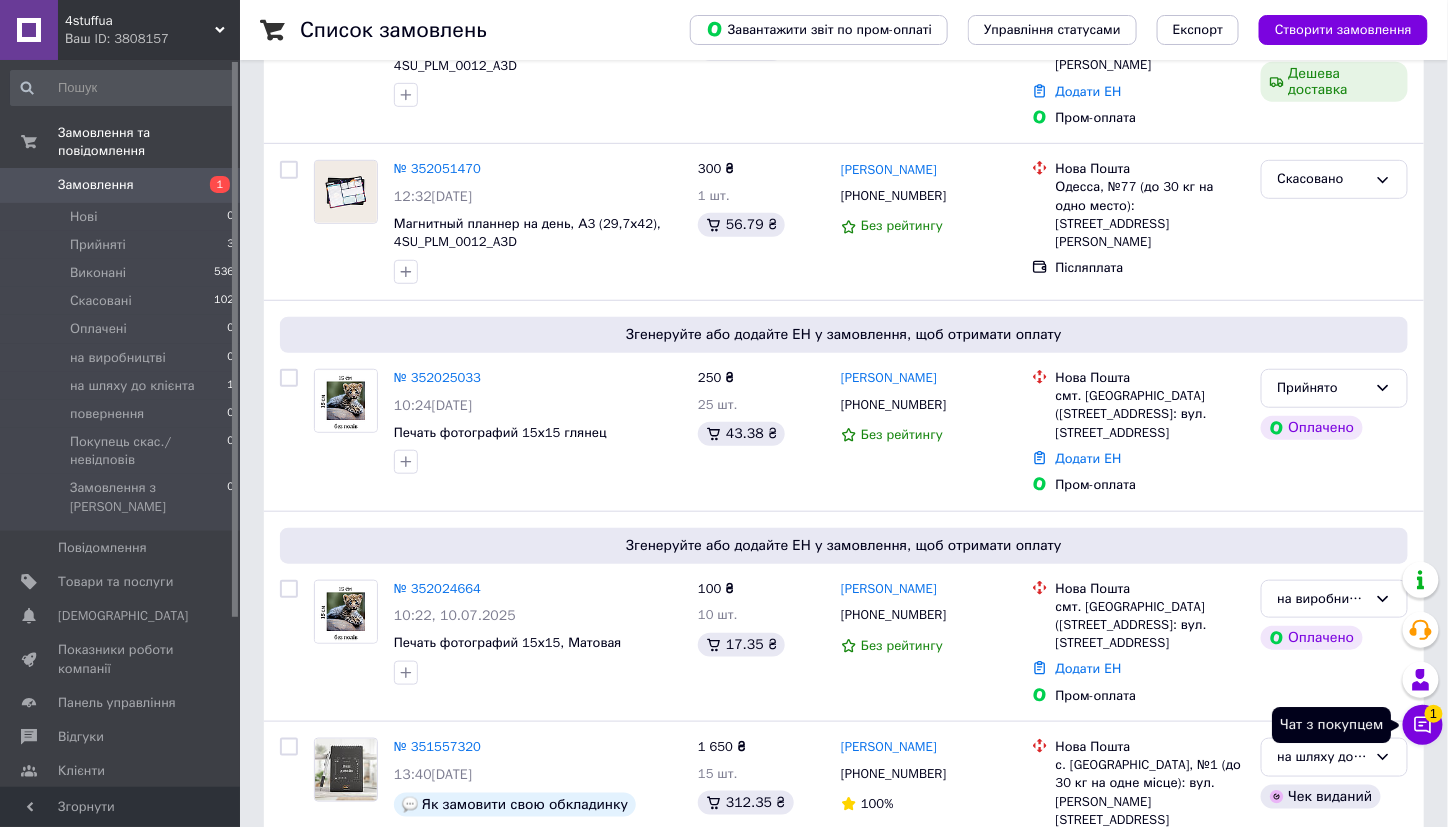 click on "Чат з покупцем 1" at bounding box center (1423, 725) 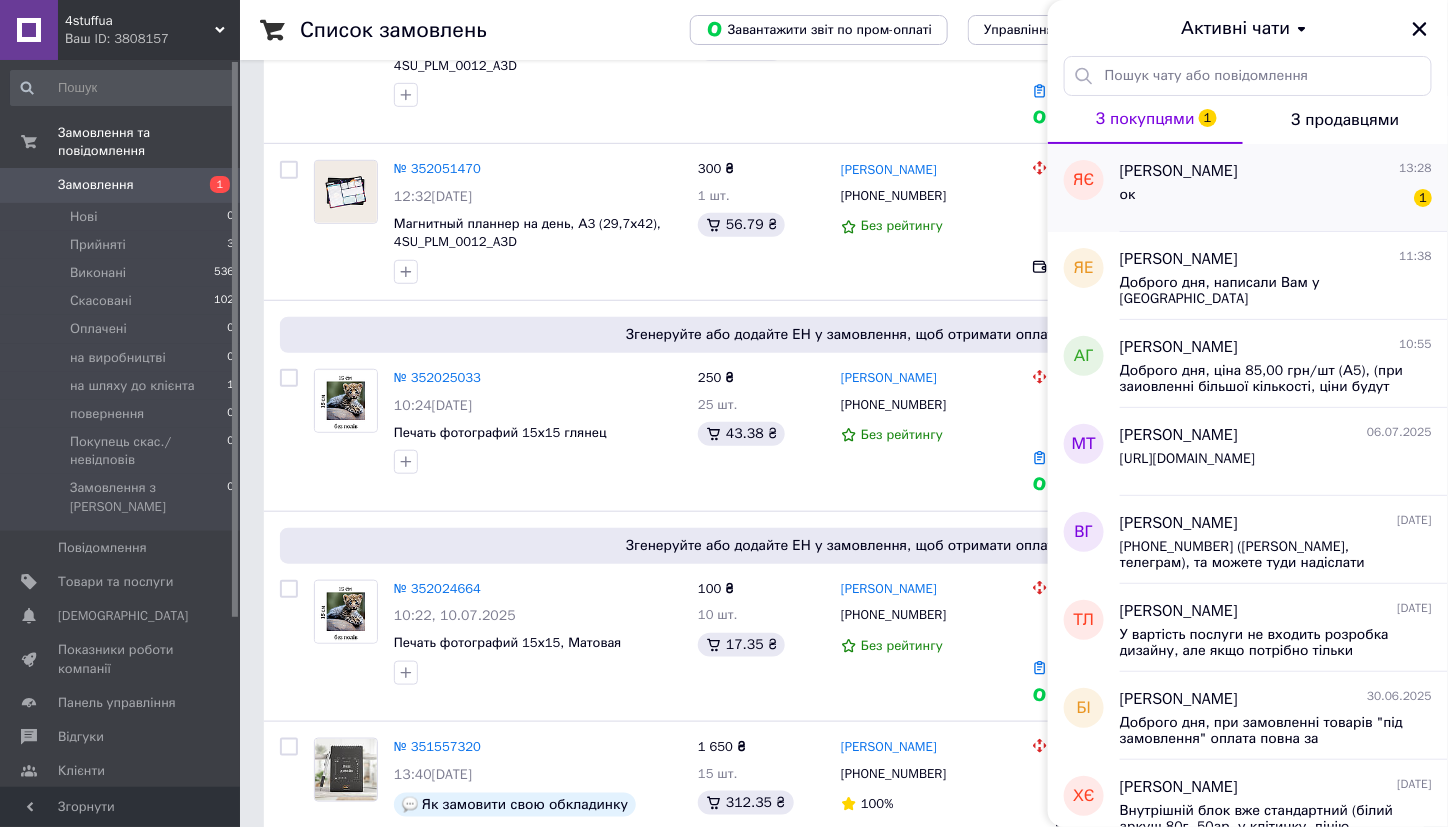 click on "Яна Євтоді 13:28" at bounding box center (1276, 171) 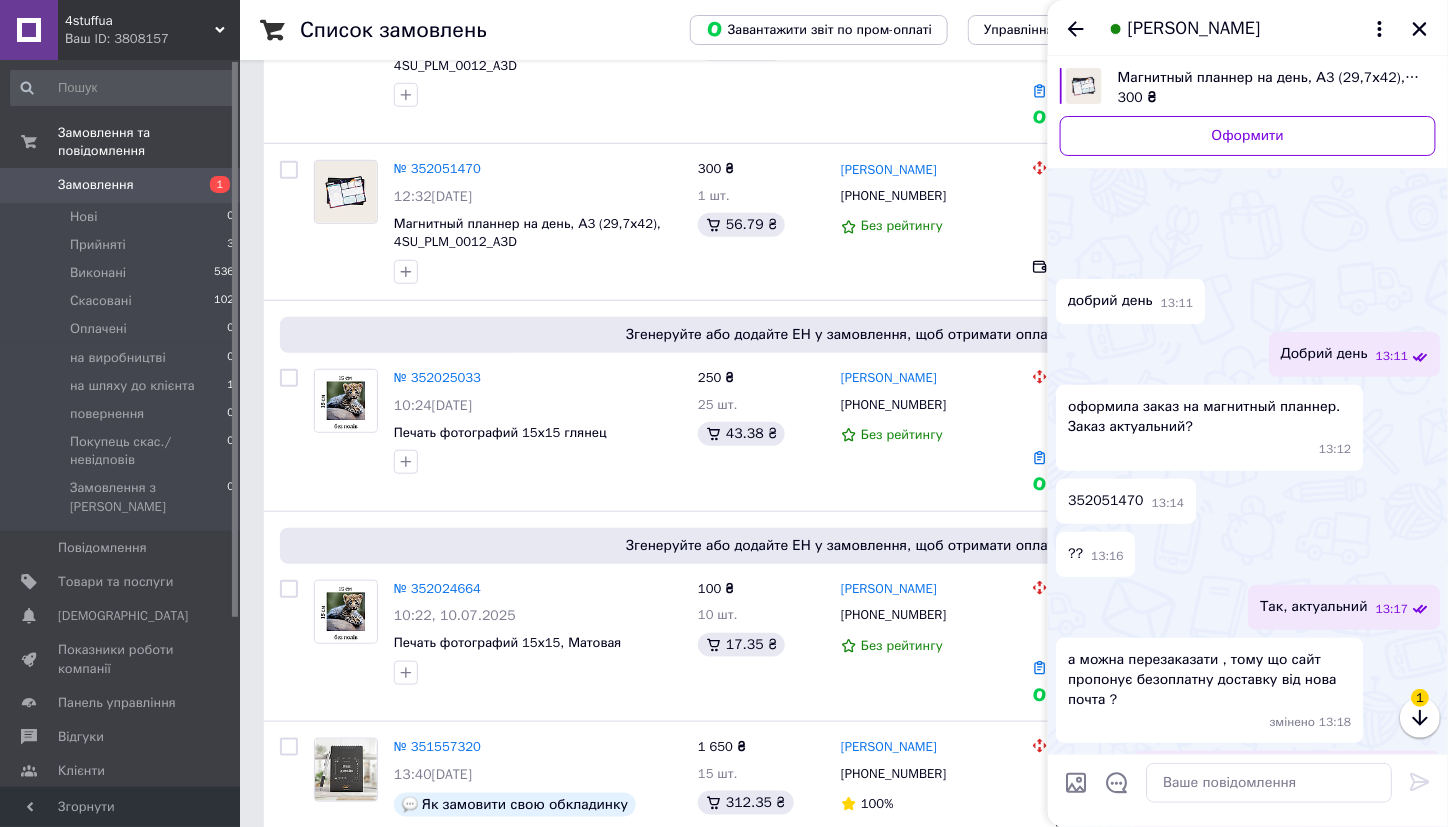 scroll, scrollTop: 690, scrollLeft: 0, axis: vertical 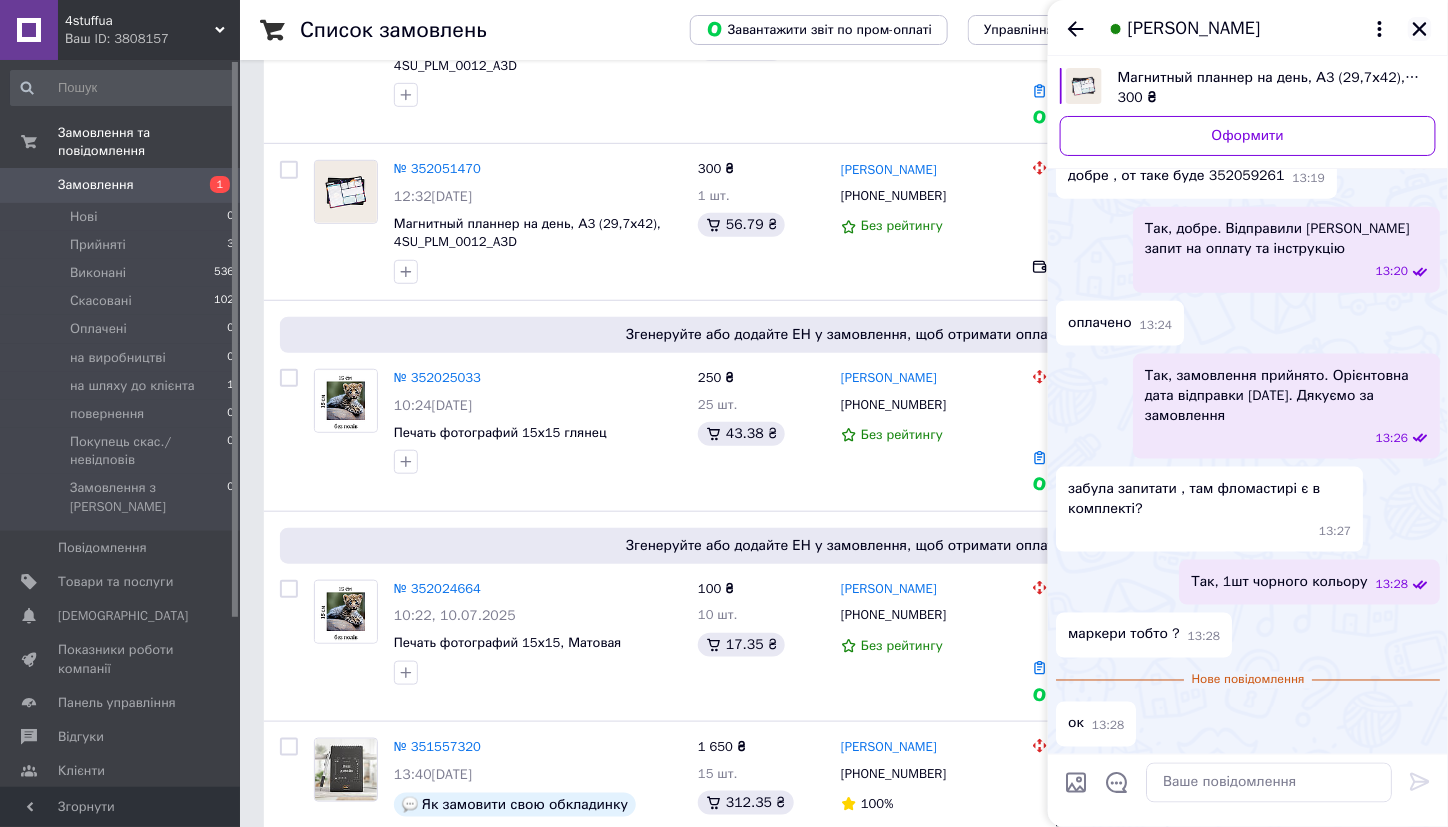 click 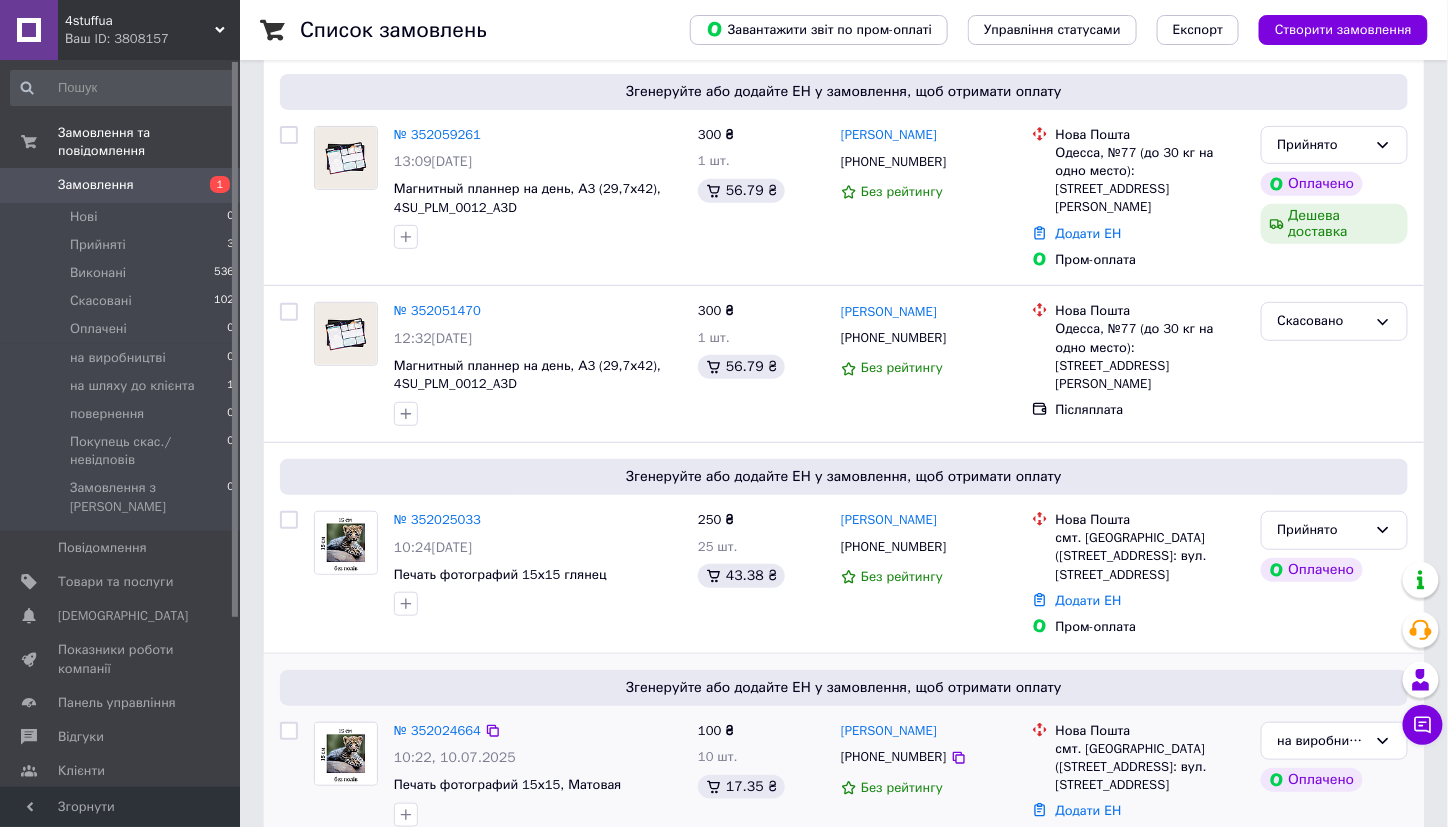 scroll, scrollTop: 500, scrollLeft: 0, axis: vertical 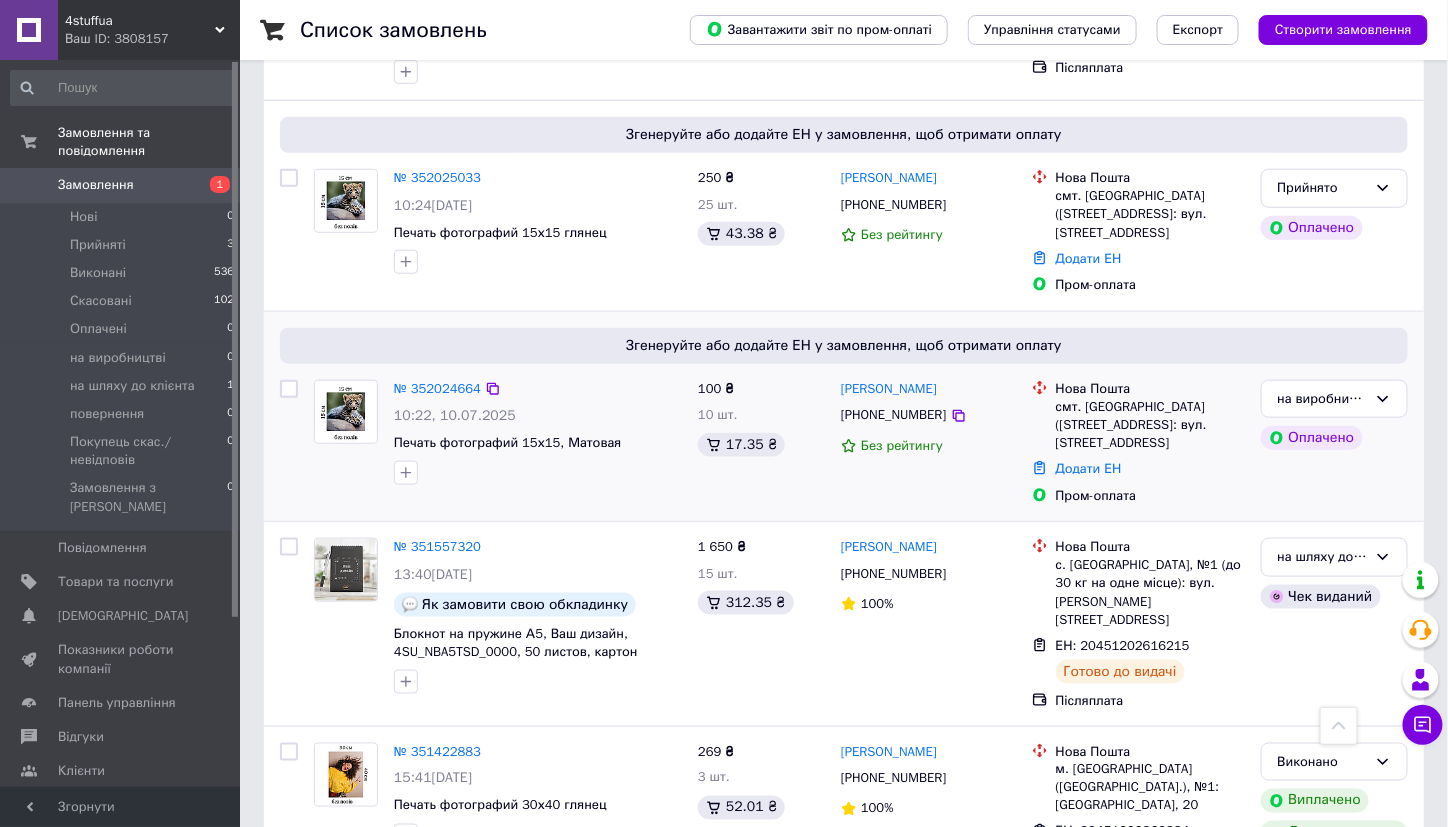 click on "№ 352024664" at bounding box center (538, 389) 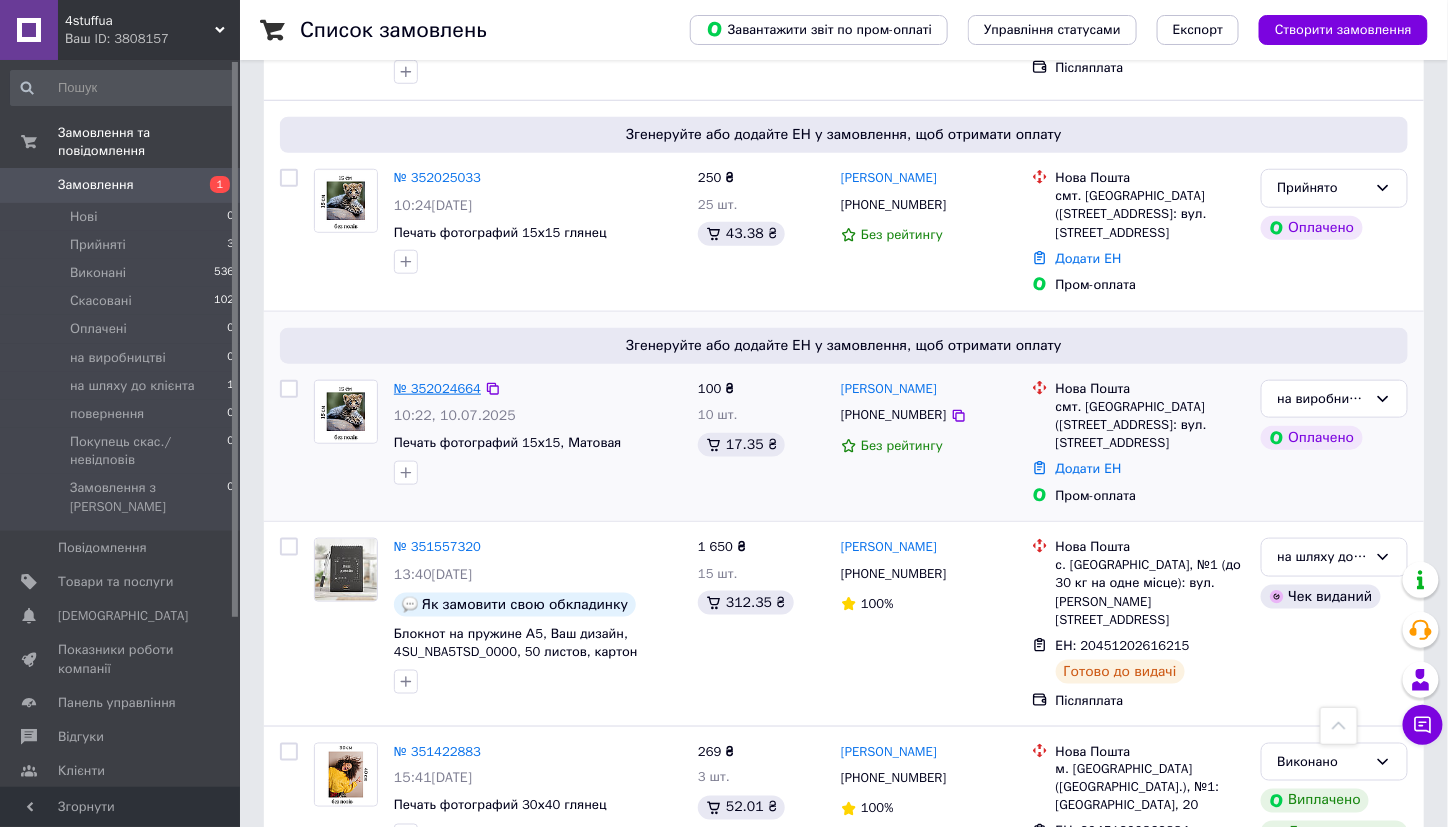 click on "№ 352024664" at bounding box center (437, 388) 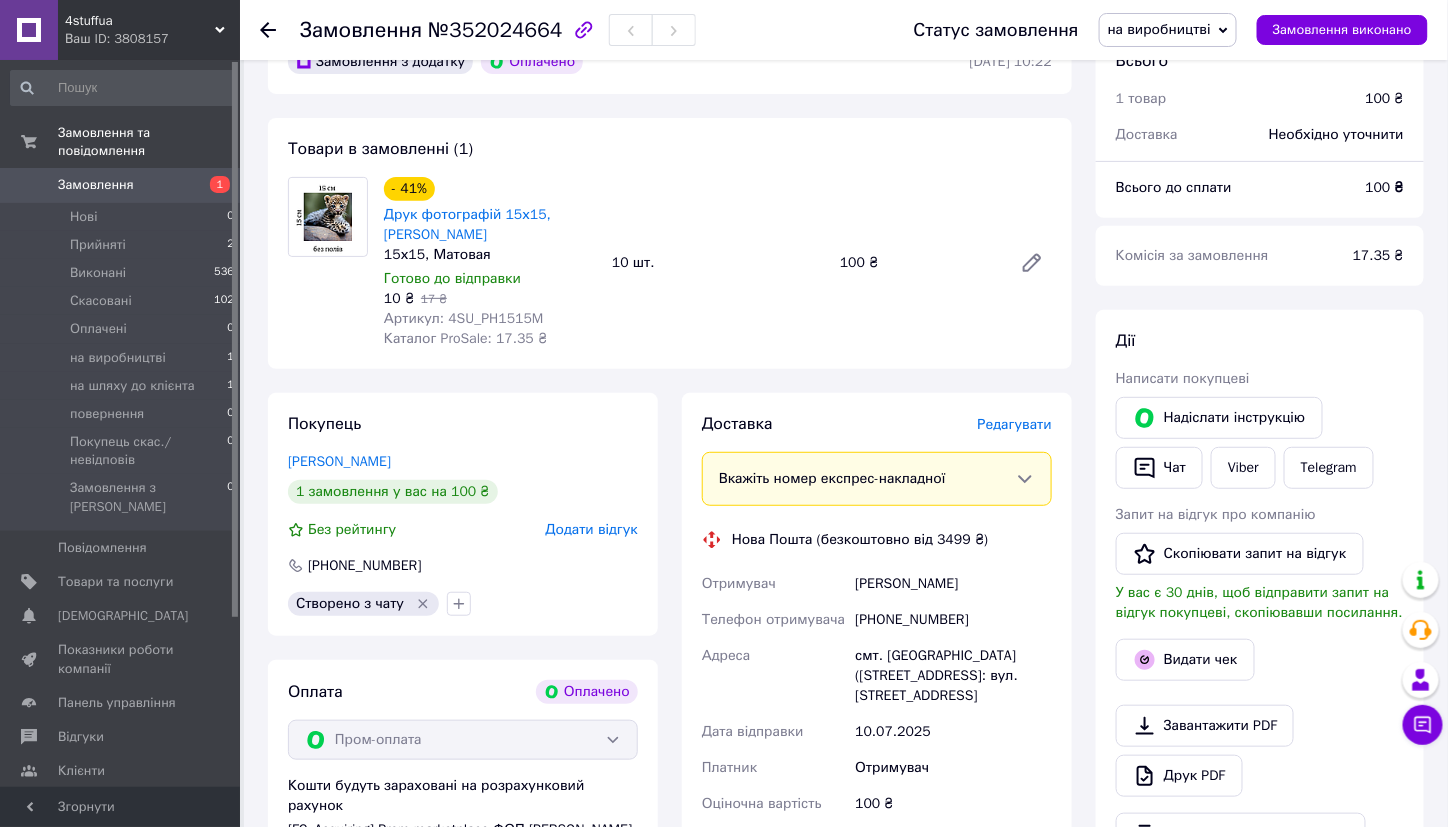 scroll, scrollTop: 200, scrollLeft: 0, axis: vertical 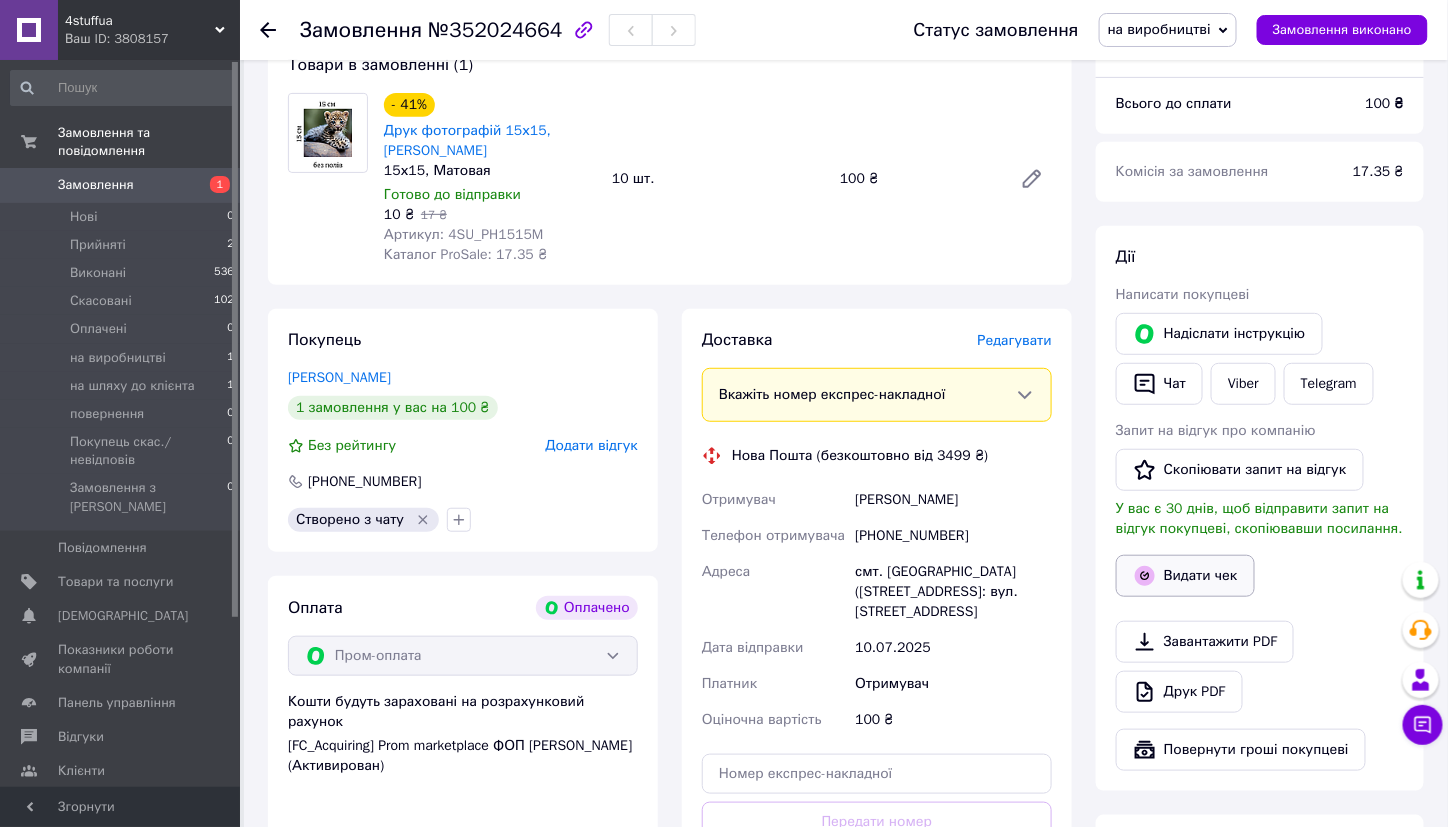click on "Видати чек" at bounding box center [1185, 576] 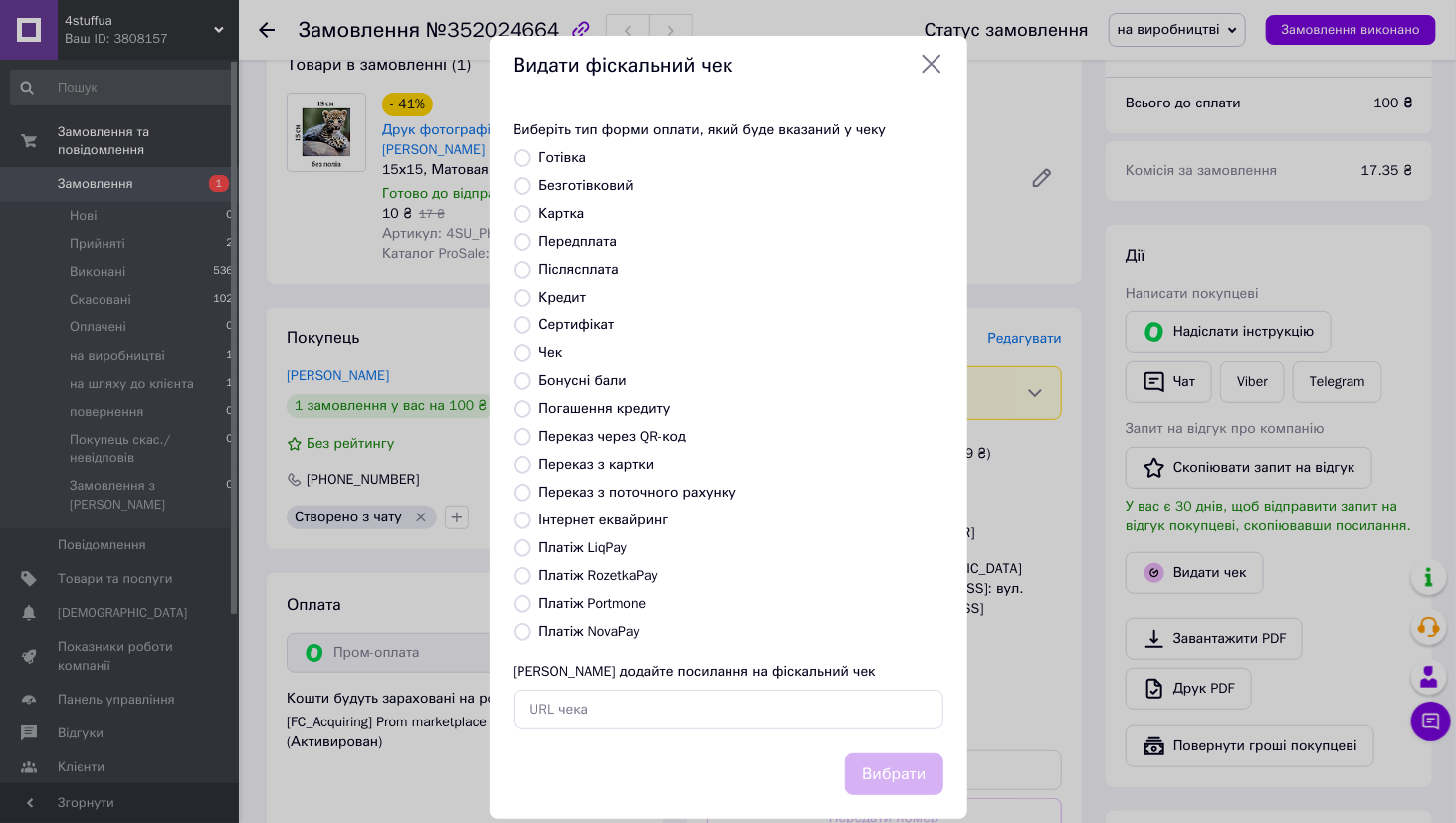 click on "Безготівковий" at bounding box center (586, 185) 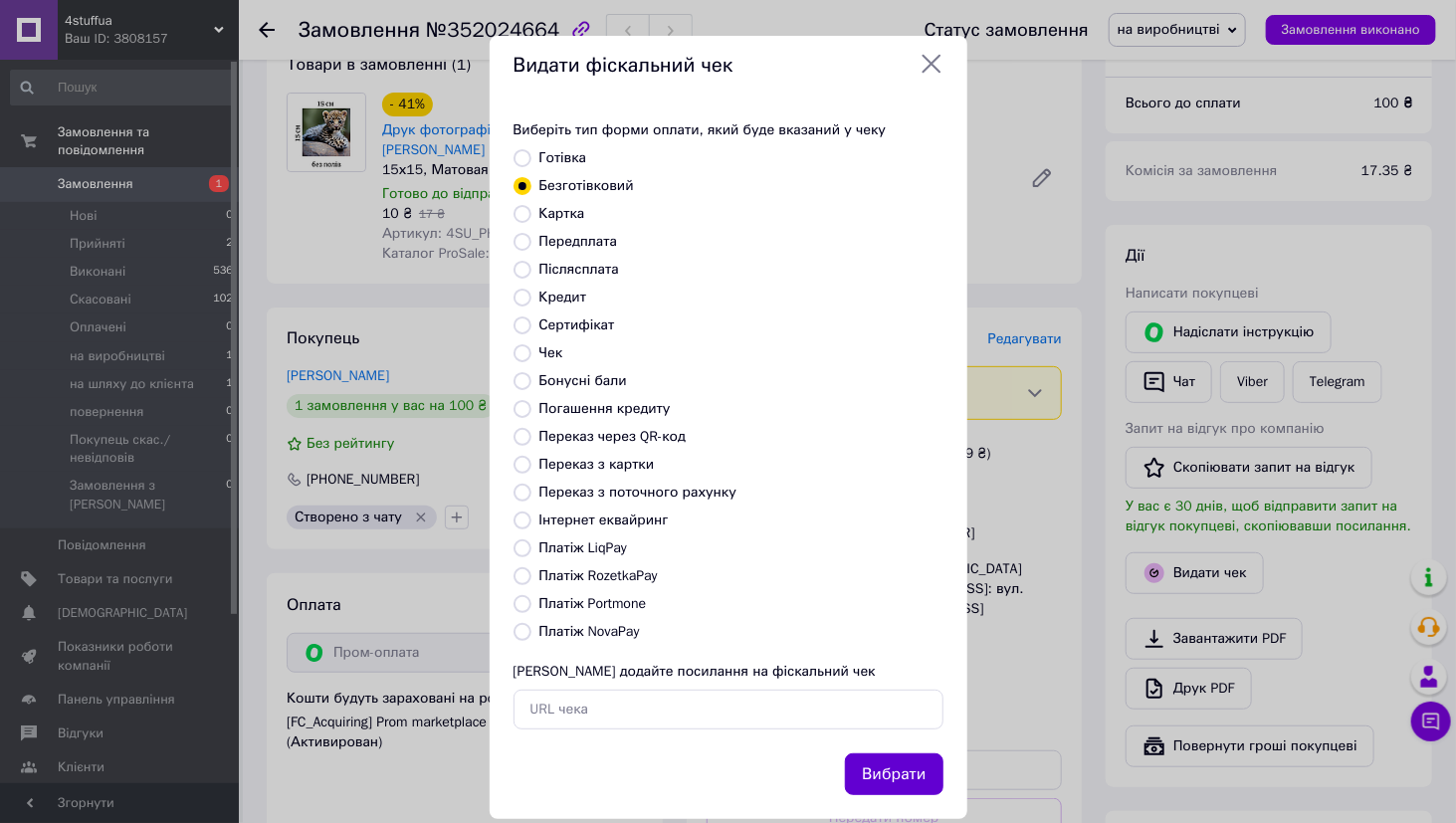 click on "Вибрати" at bounding box center (894, 774) 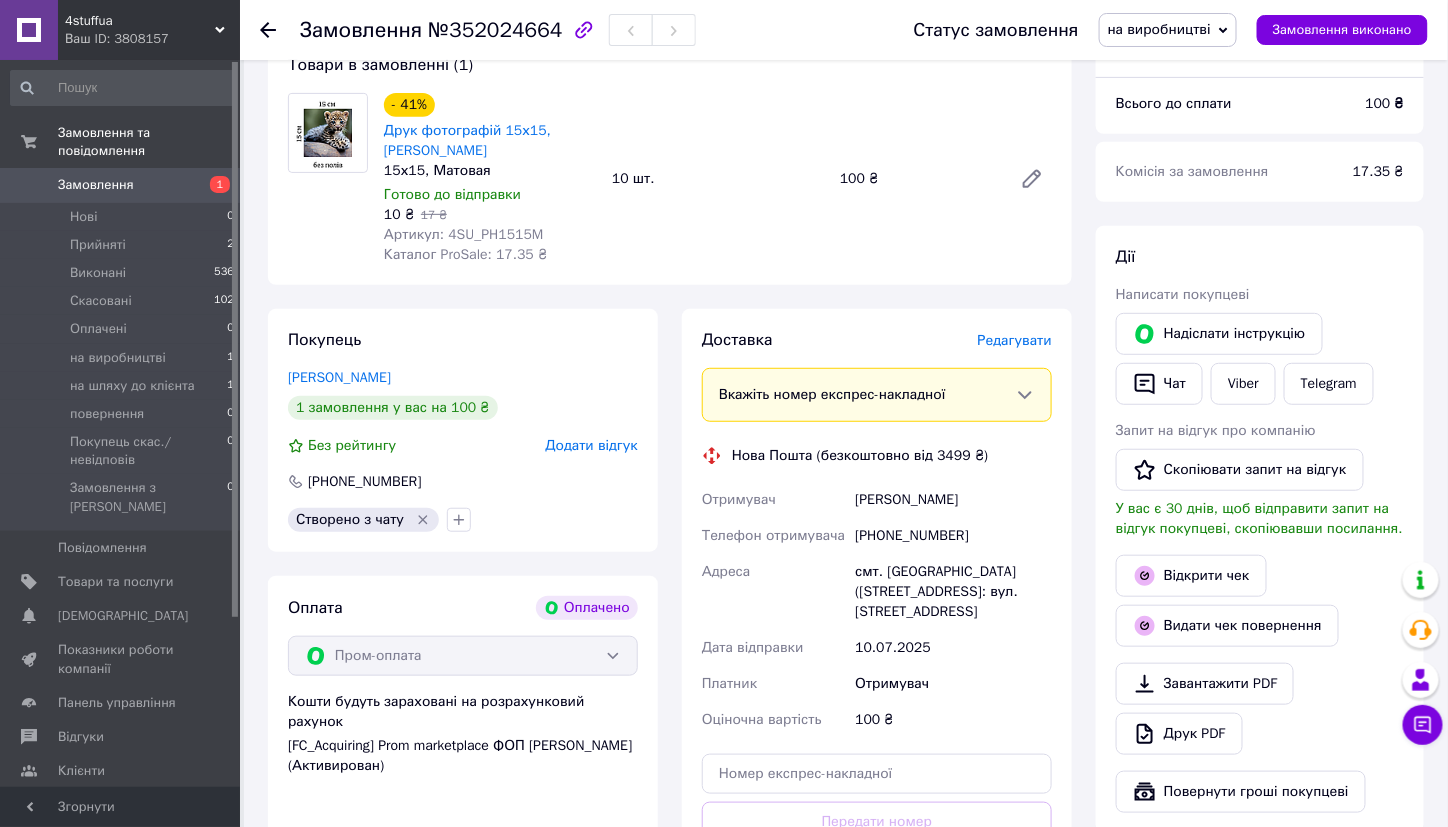 click on "Замовлення 1" at bounding box center (123, 185) 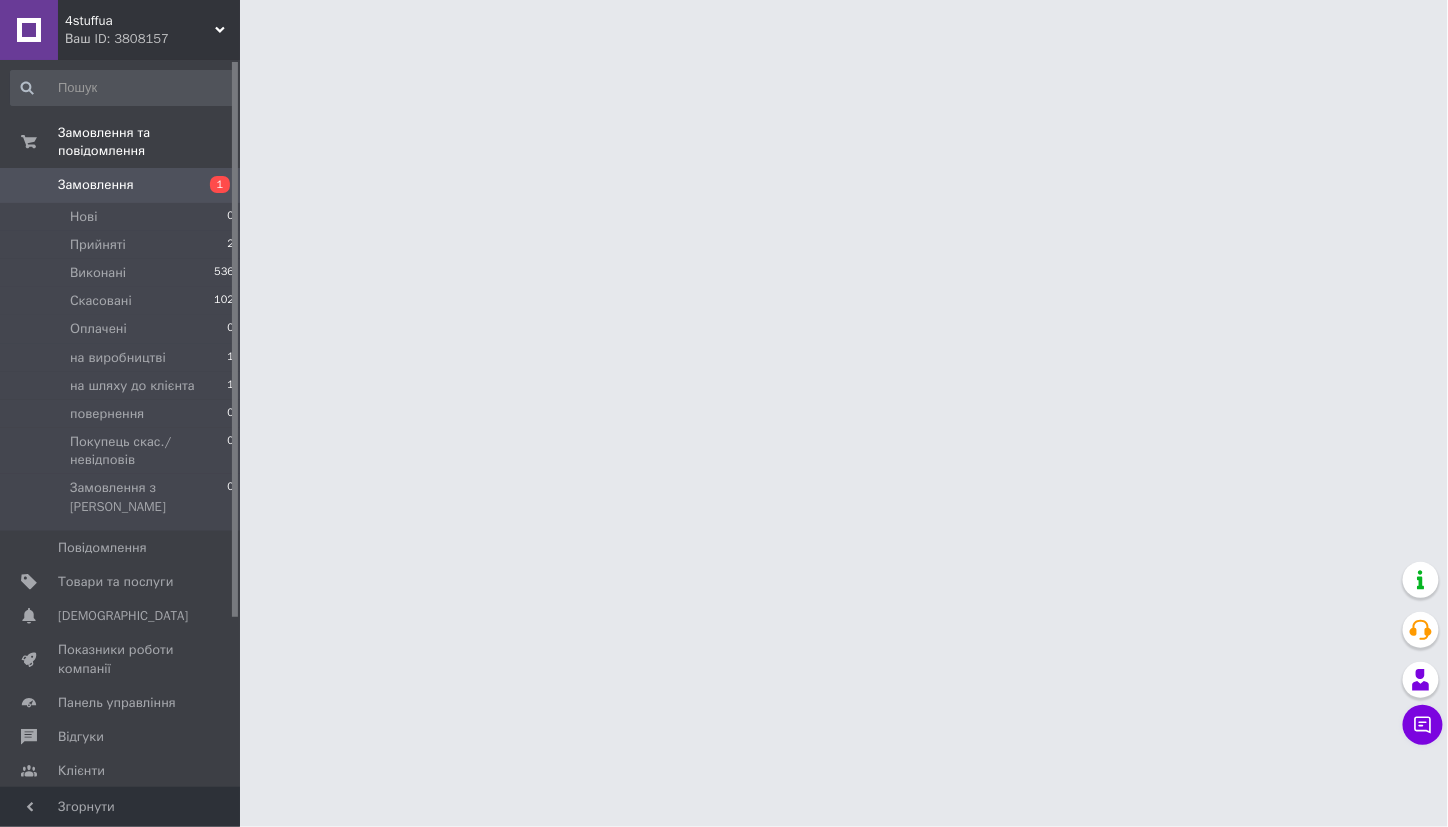 scroll, scrollTop: 0, scrollLeft: 0, axis: both 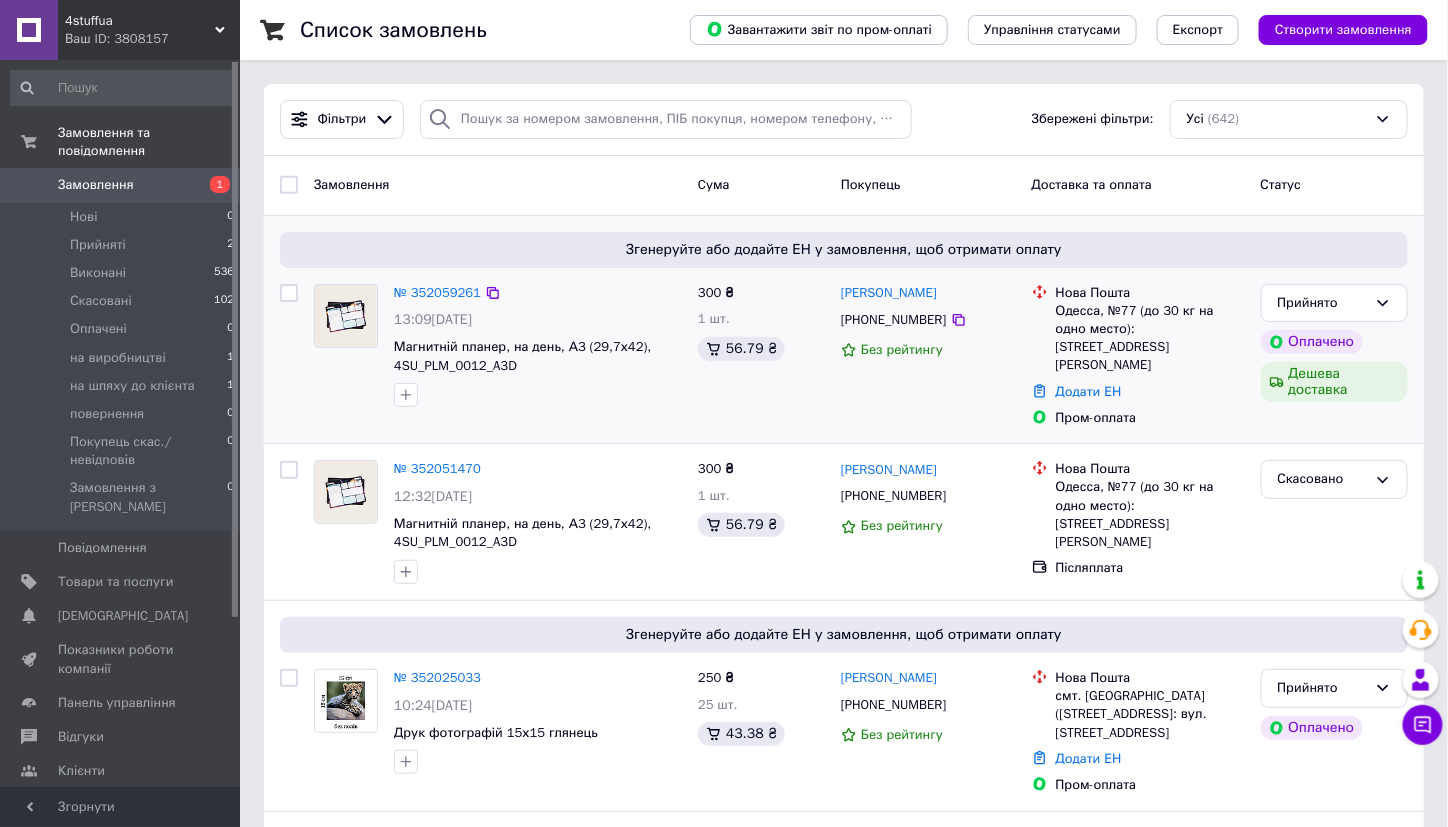click at bounding box center [346, 316] 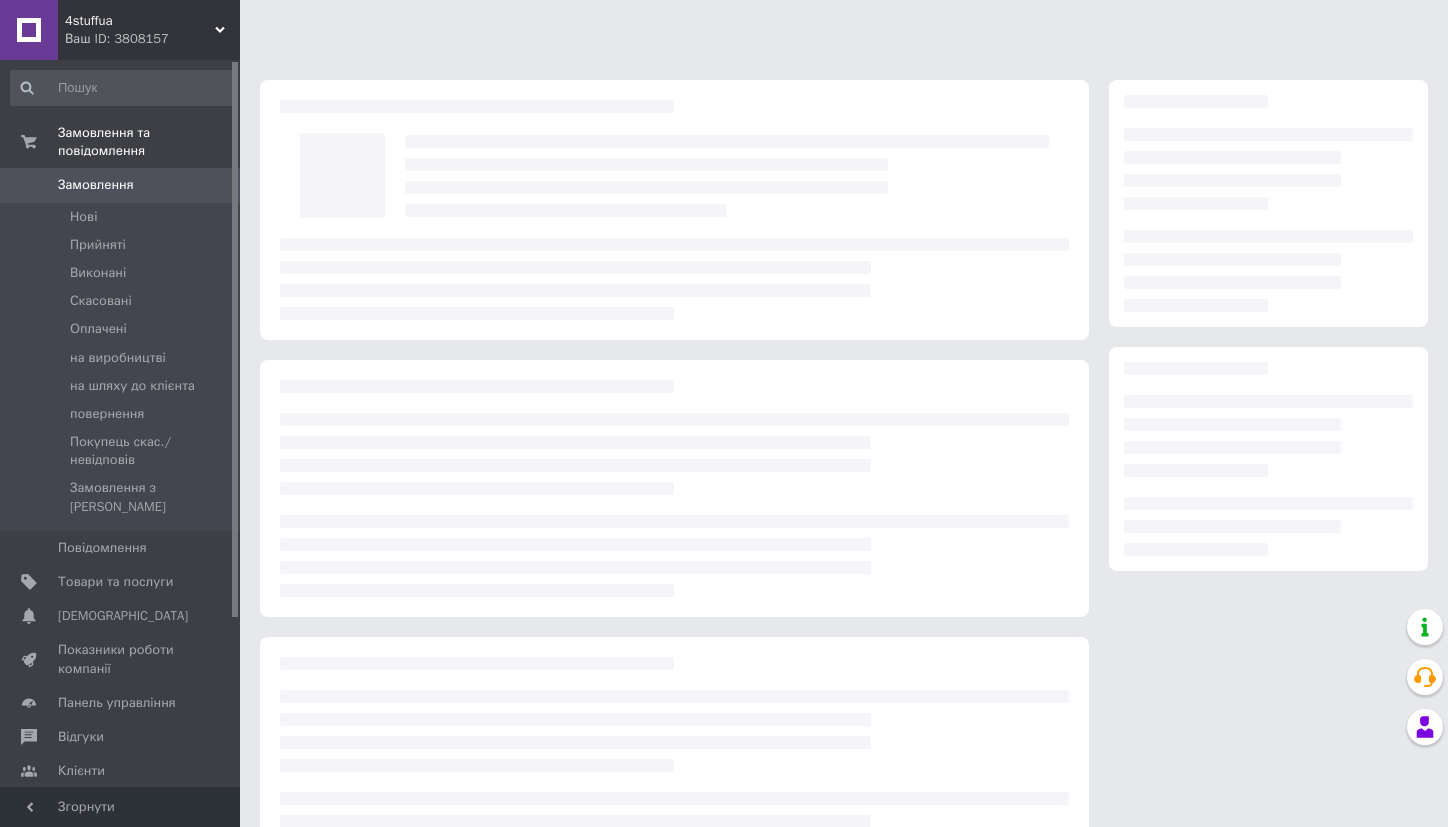 scroll, scrollTop: 0, scrollLeft: 0, axis: both 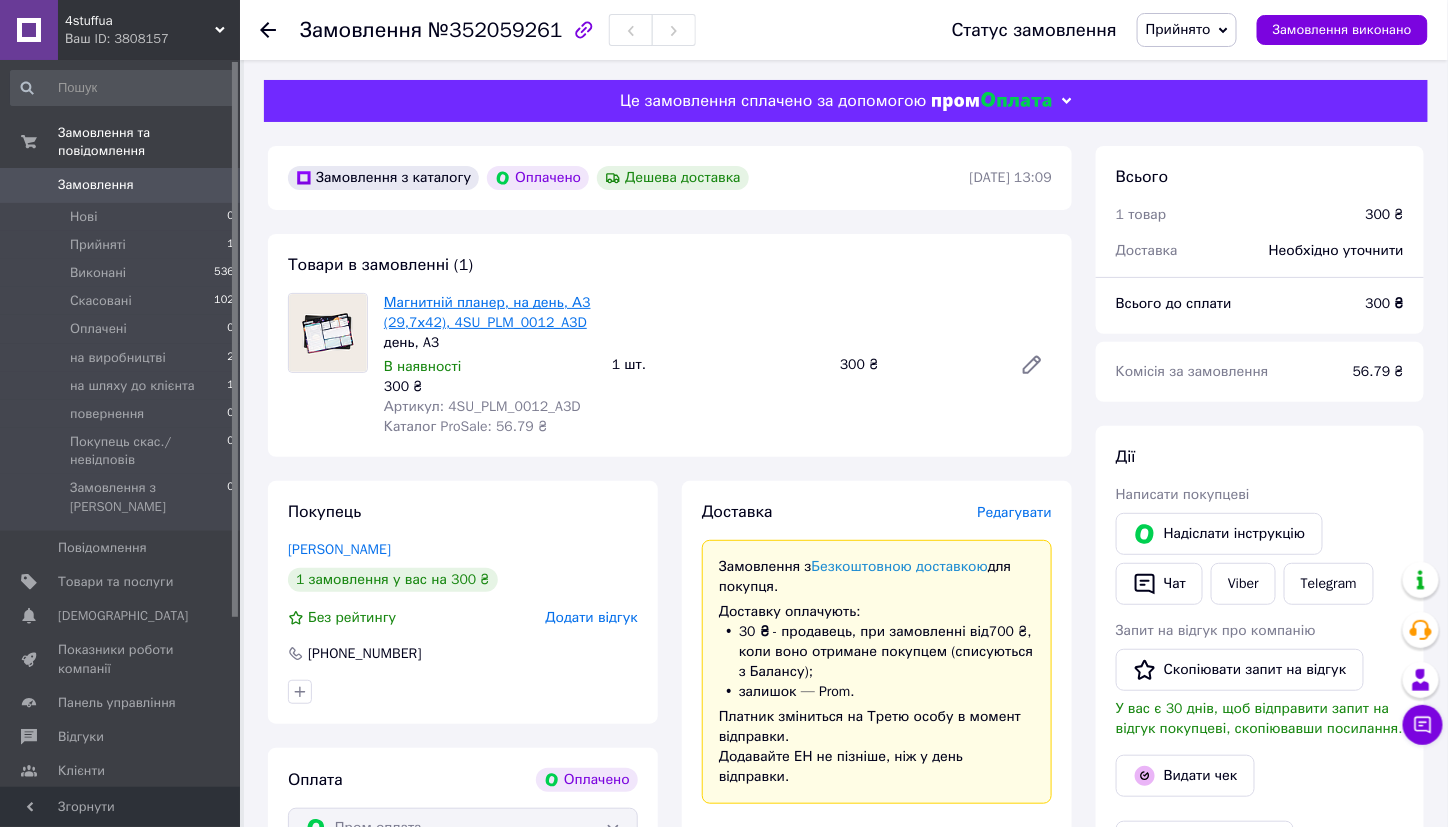 click on "Магнитній планер, на день, А3 (29,7х42), 4SU_PLM_0012_A3D" at bounding box center (487, 312) 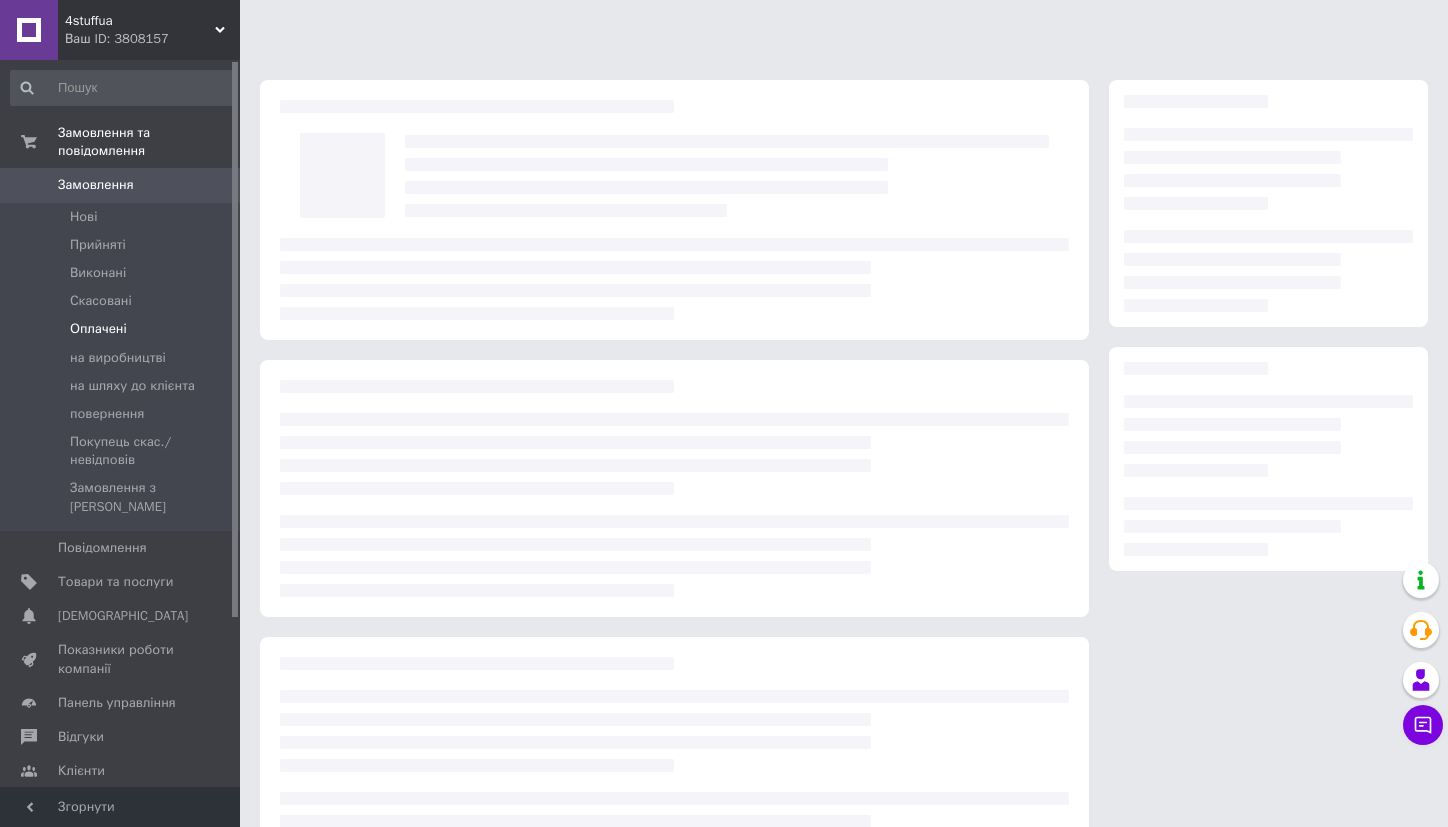scroll, scrollTop: 0, scrollLeft: 0, axis: both 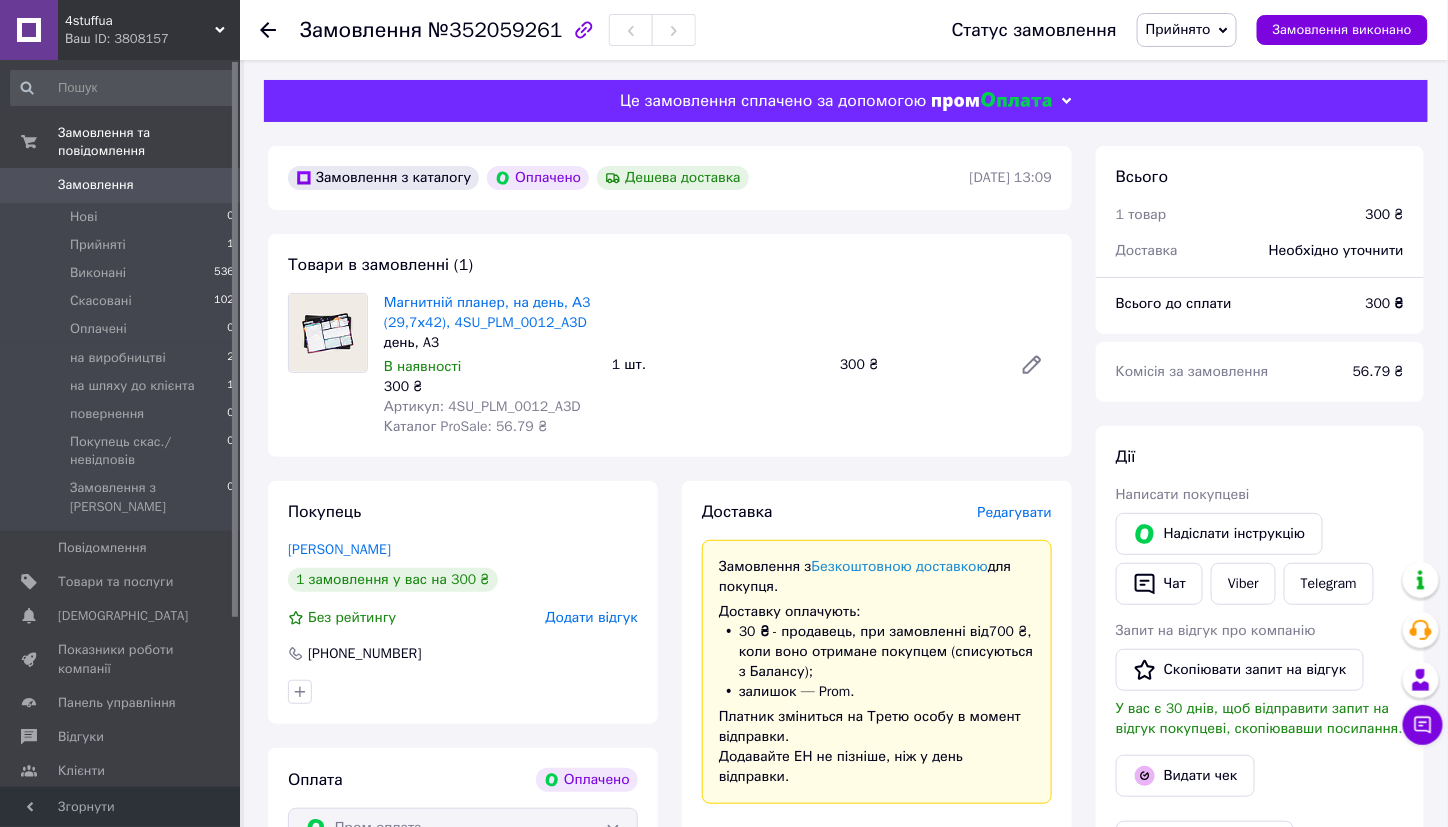 click on "Замовлення" at bounding box center (96, 185) 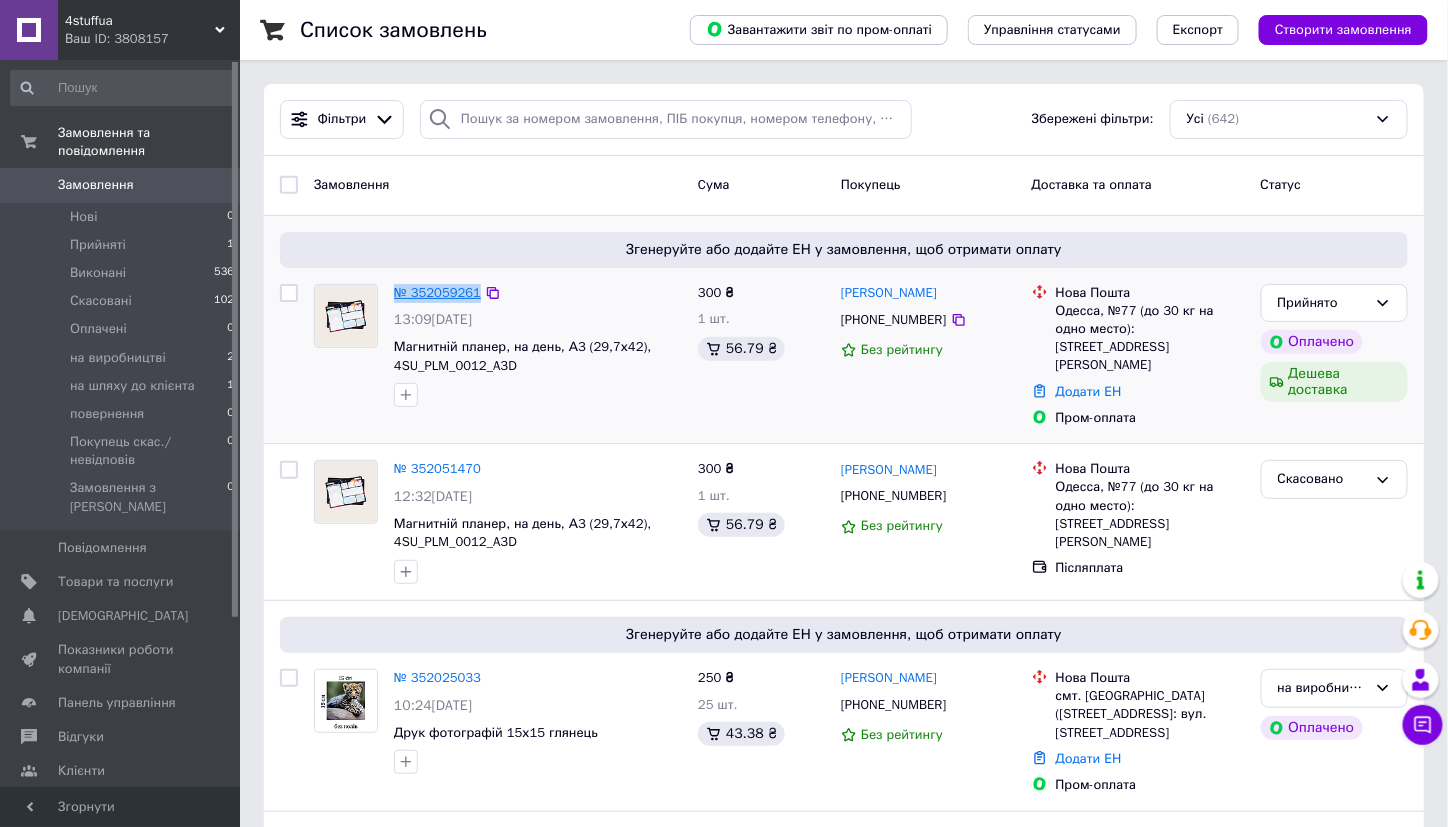 drag, startPoint x: 388, startPoint y: 294, endPoint x: 473, endPoint y: 282, distance: 85.84288 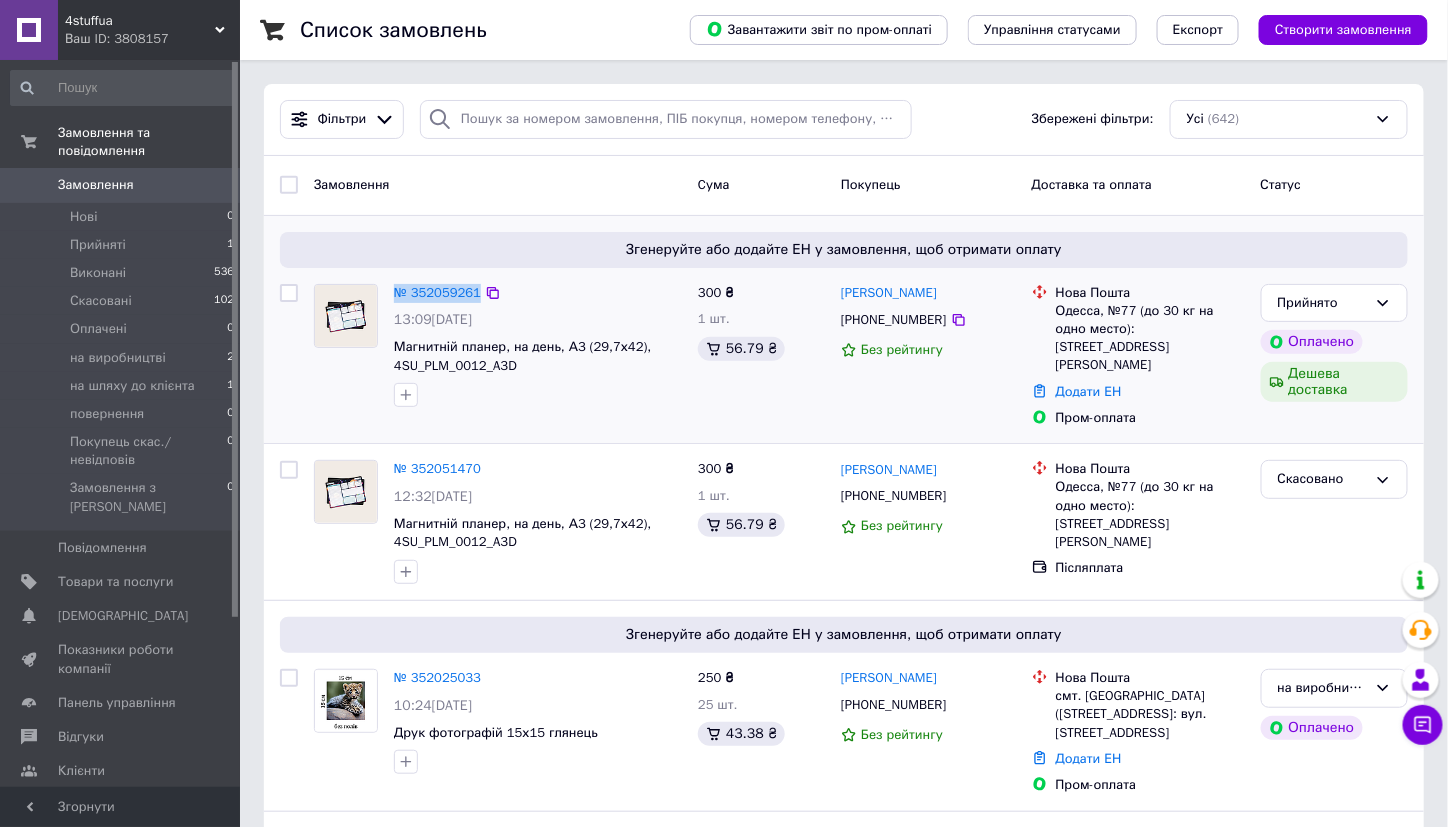 copy on "№ 352059261" 